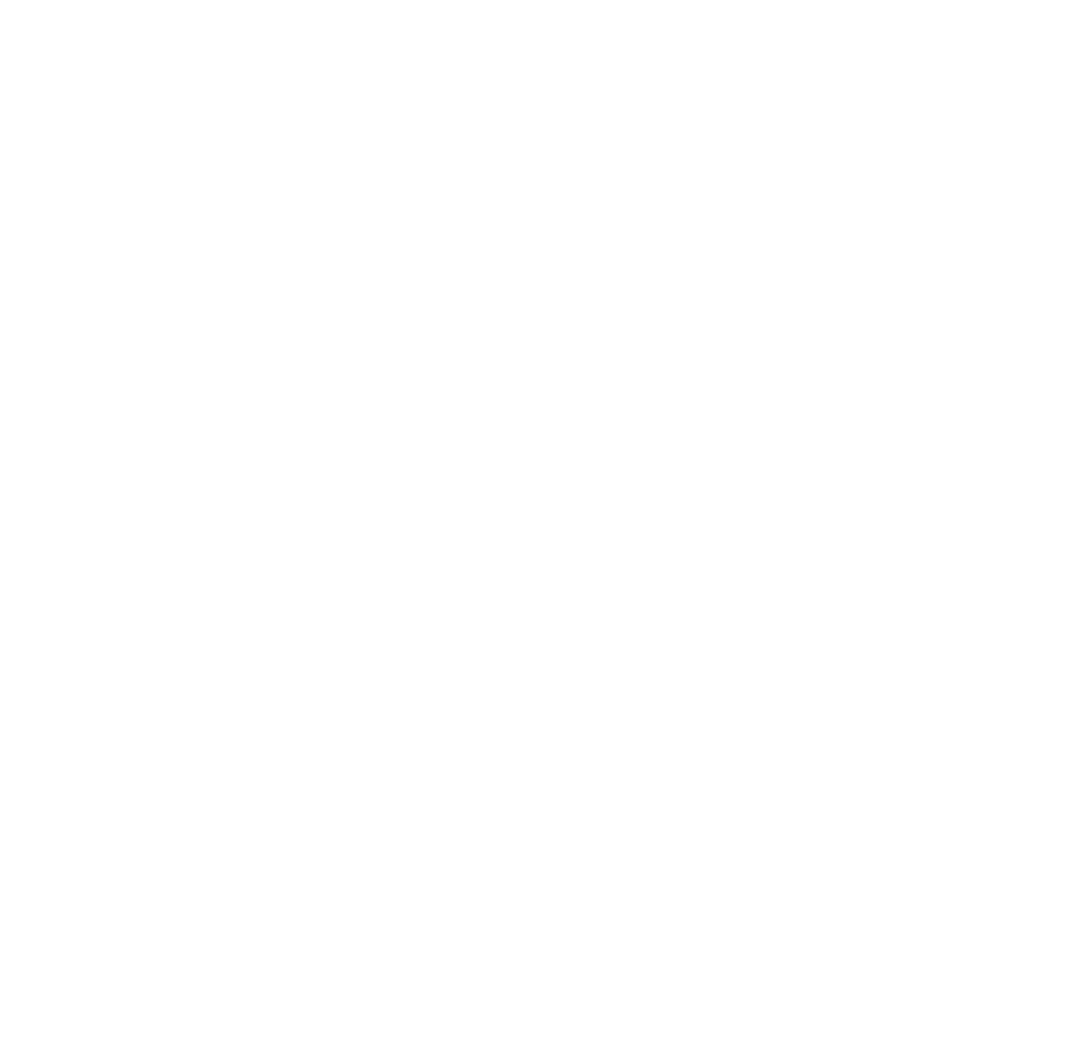 scroll, scrollTop: 0, scrollLeft: 0, axis: both 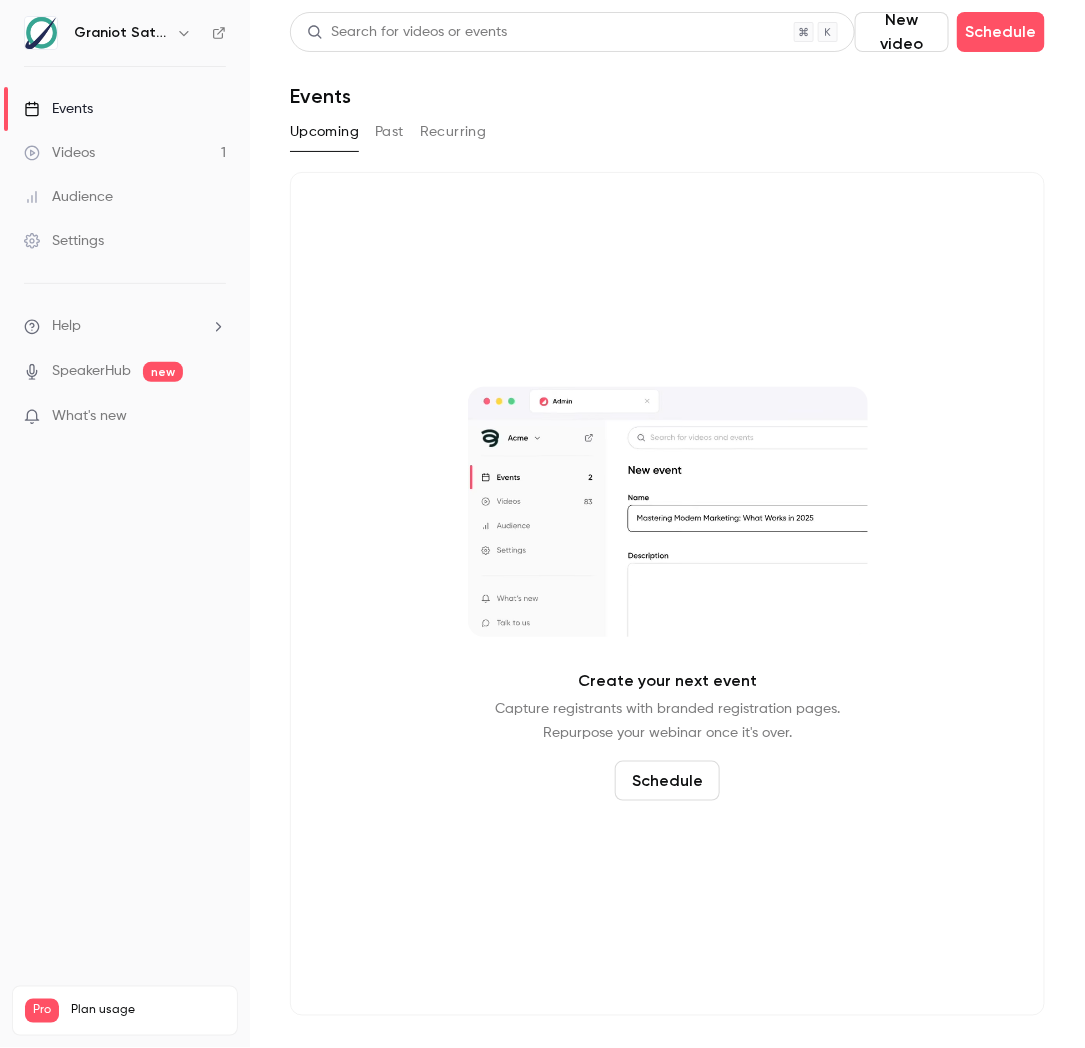 click on "Events" at bounding box center [125, 109] 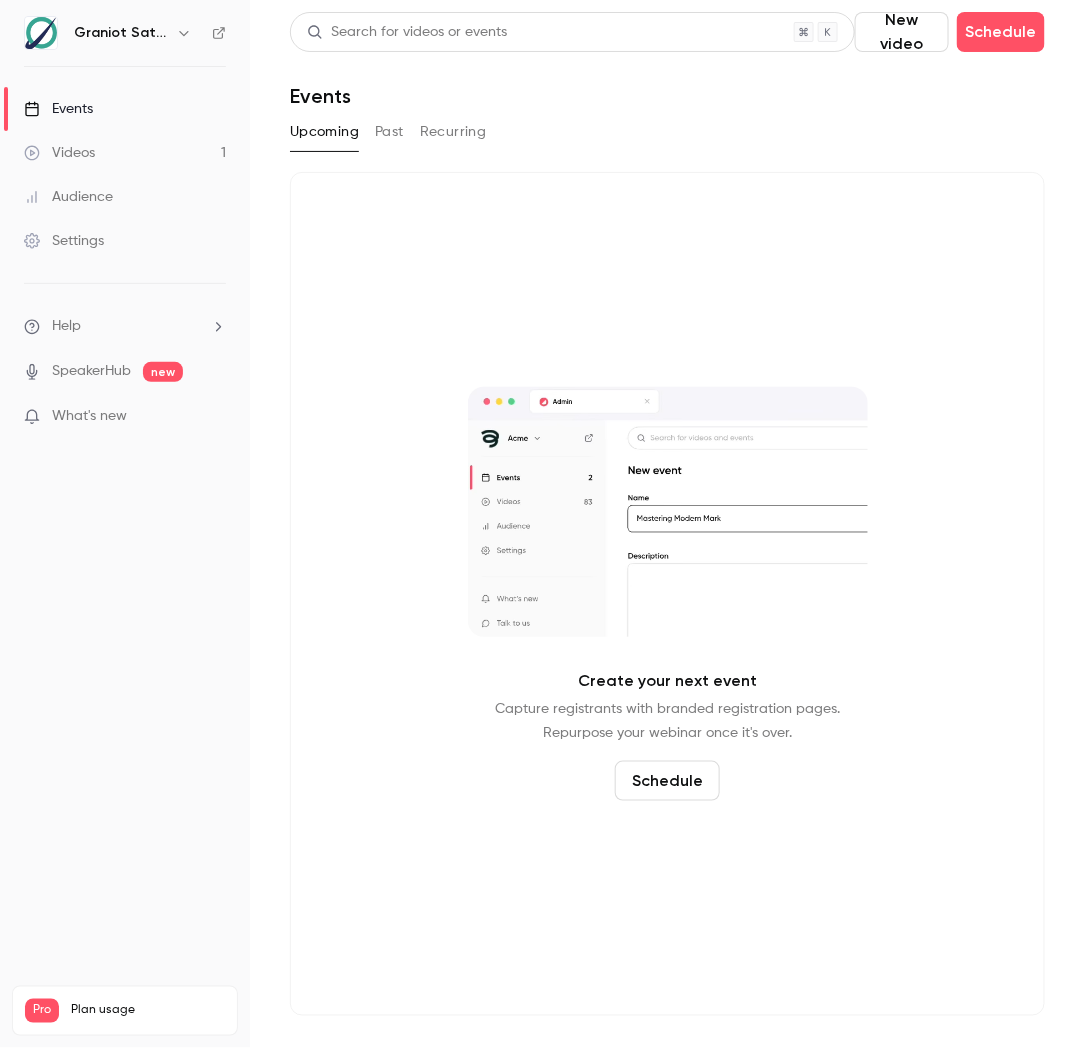 click on "Upcoming Past Recurring" at bounding box center [667, 132] 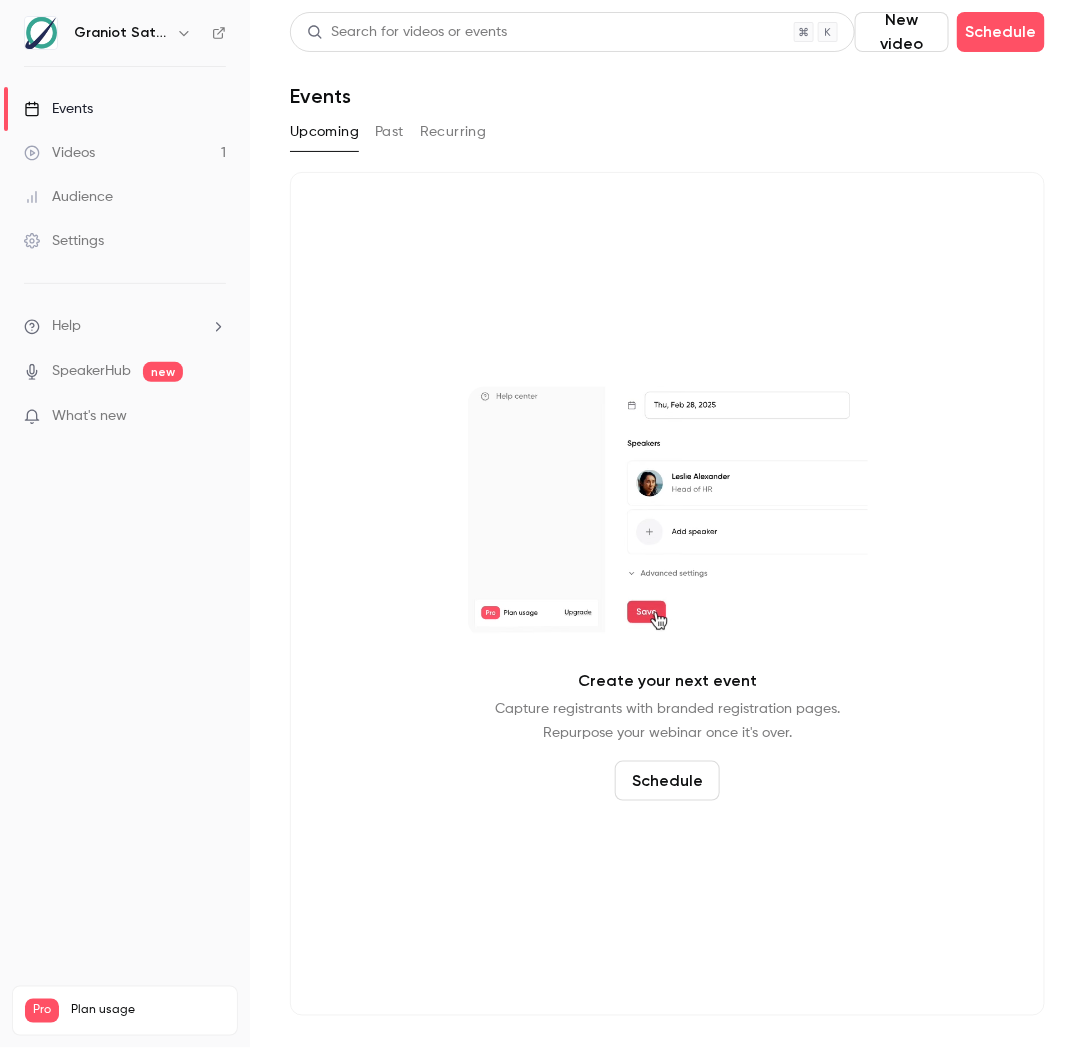 click on "Past" at bounding box center (389, 132) 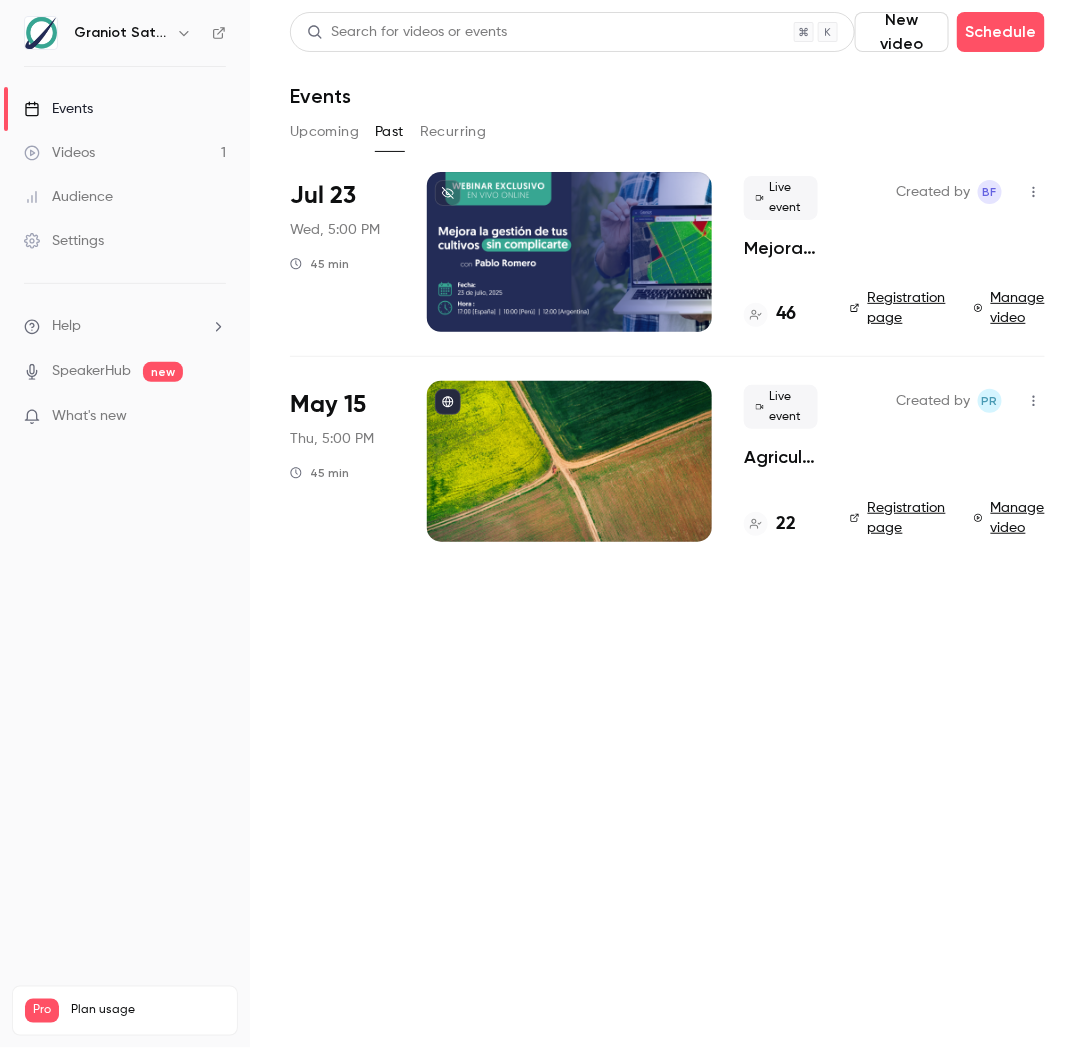 click on "46" at bounding box center (786, 314) 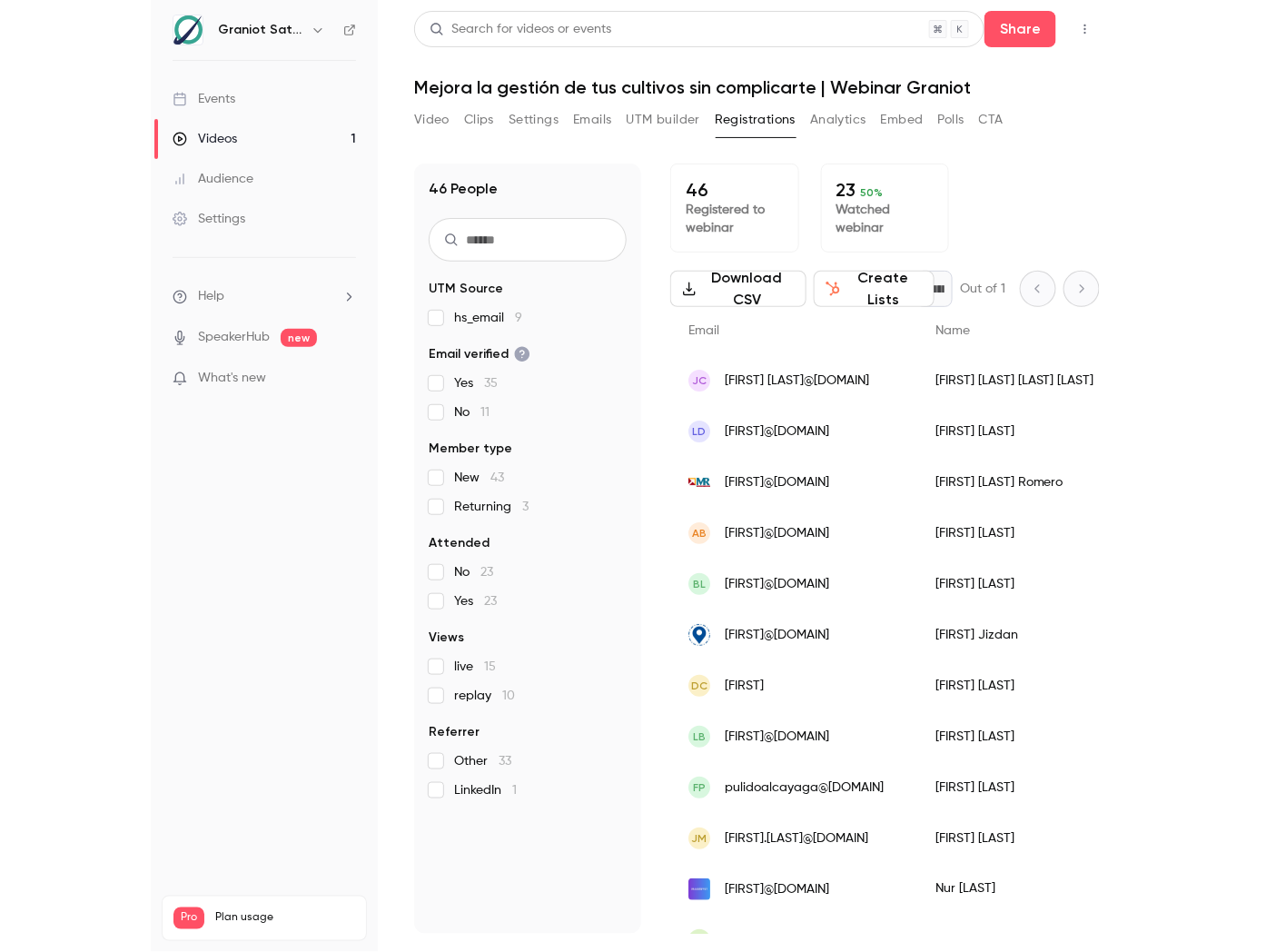 scroll, scrollTop: 0, scrollLeft: 0, axis: both 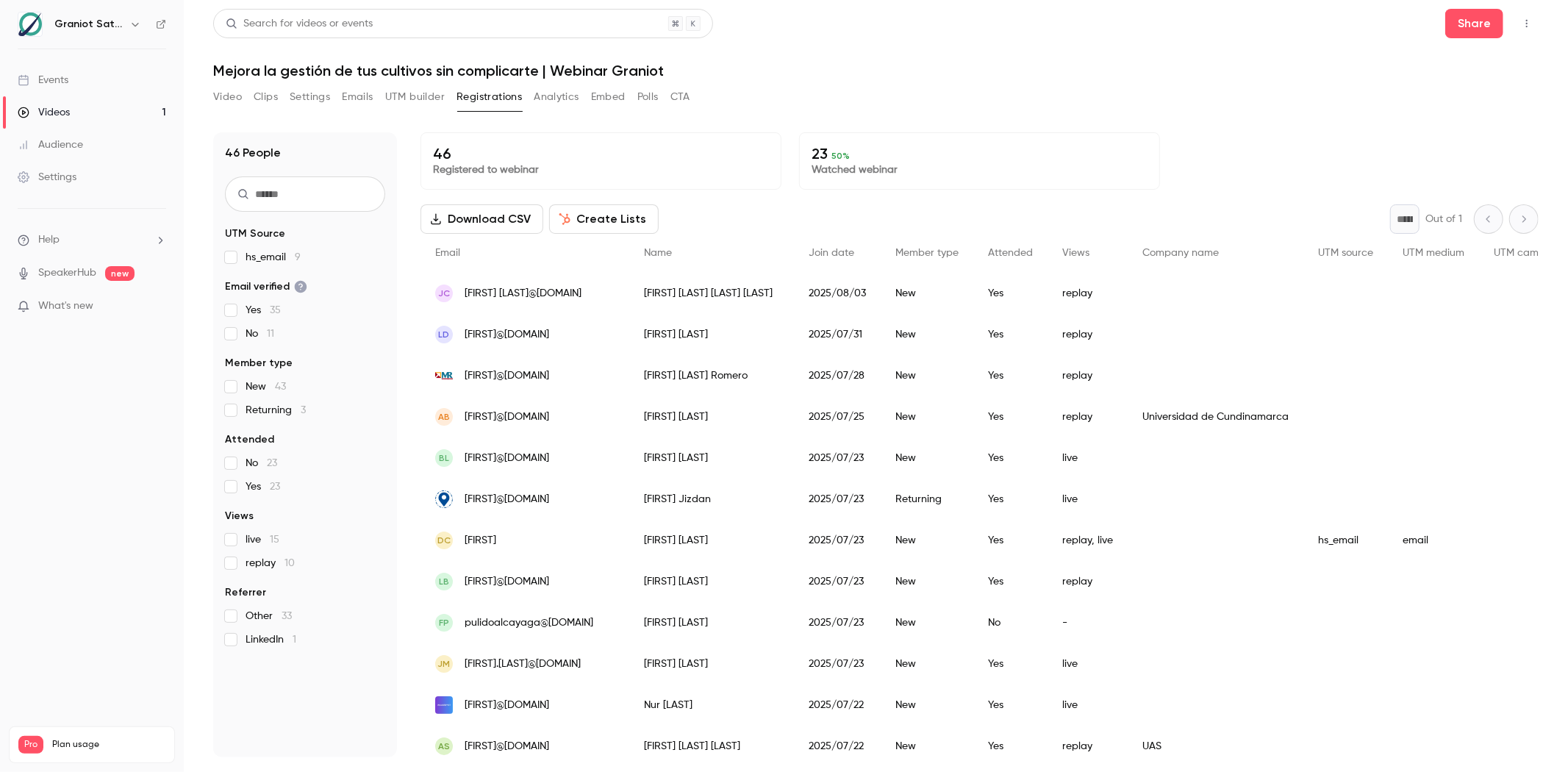 click on "Analytics" at bounding box center [556, 97] 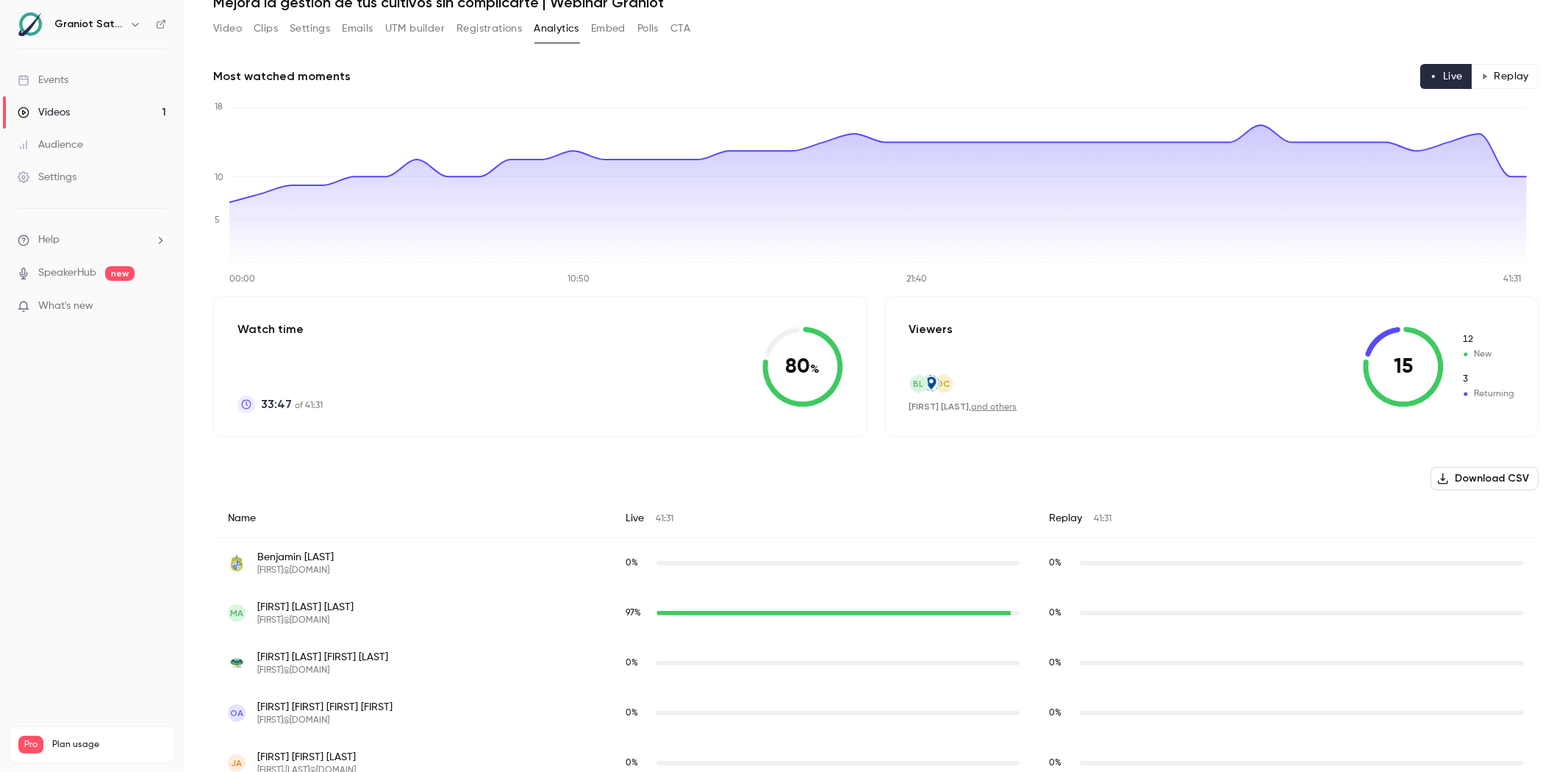 scroll, scrollTop: 0, scrollLeft: 0, axis: both 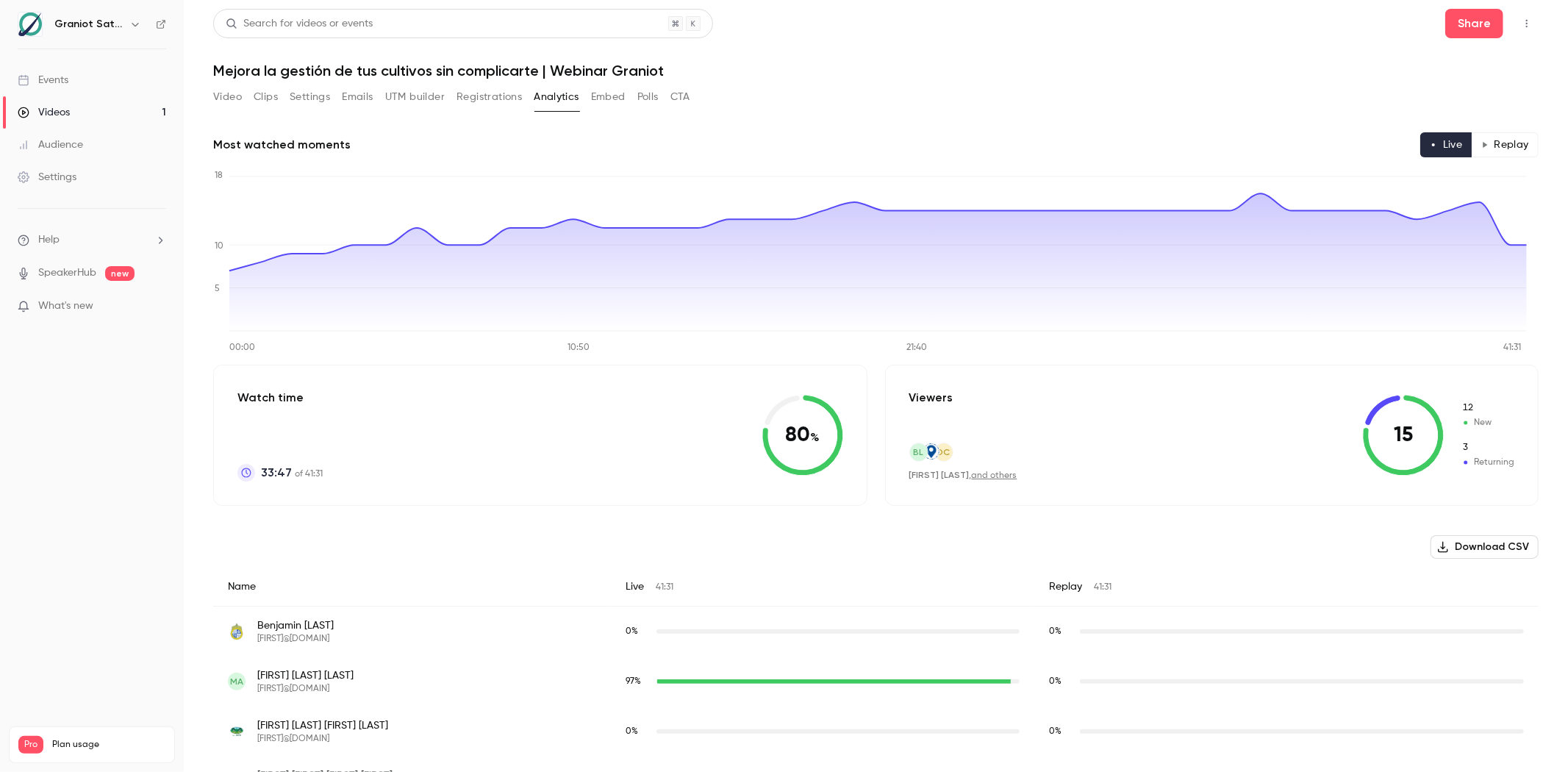 click on "Video Clips Settings Emails UTM builder Registrations Analytics Embed Polls CTA" at bounding box center (451, 100) 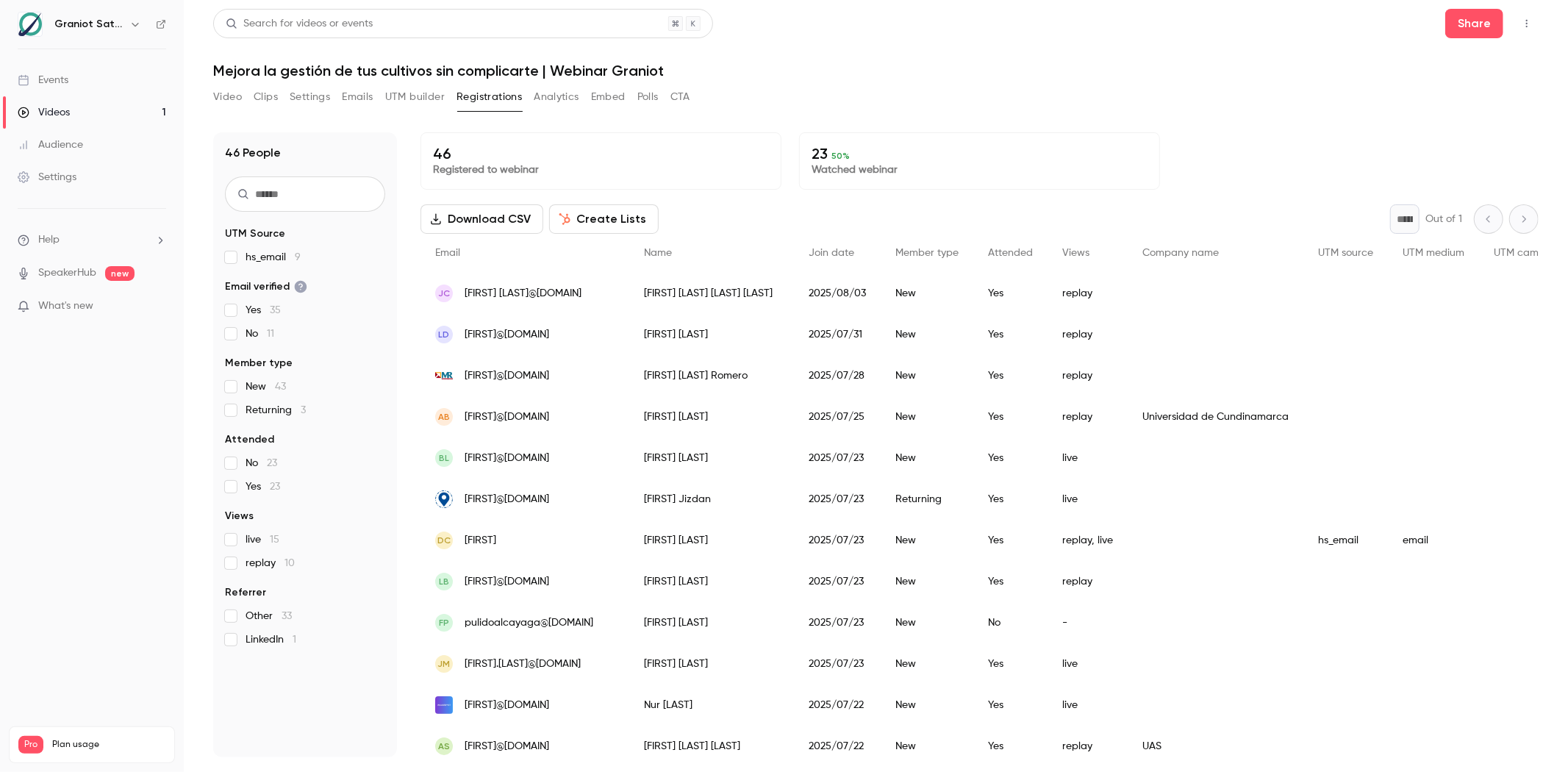 click on "Analytics" at bounding box center (556, 97) 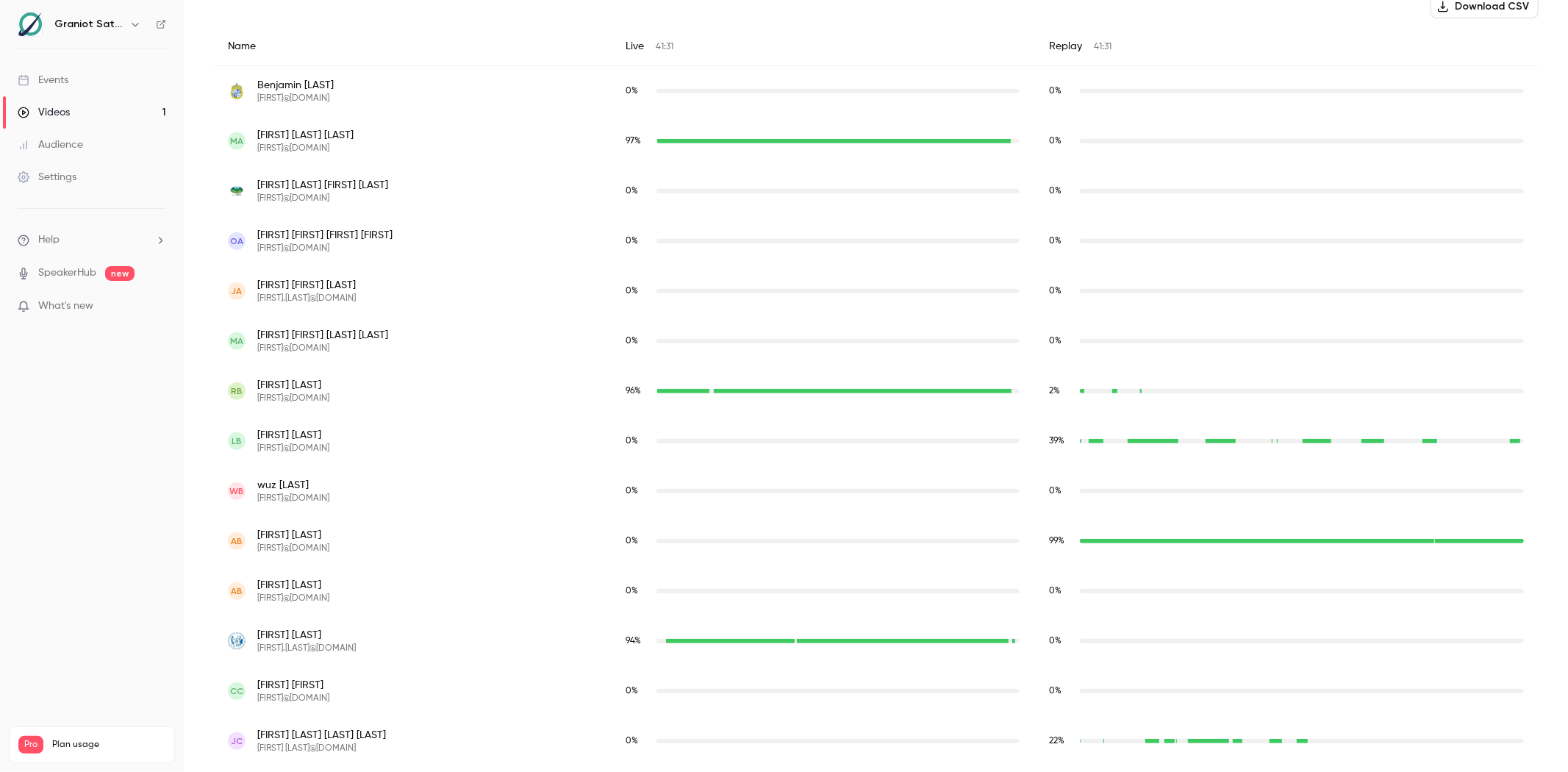 scroll, scrollTop: 0, scrollLeft: 0, axis: both 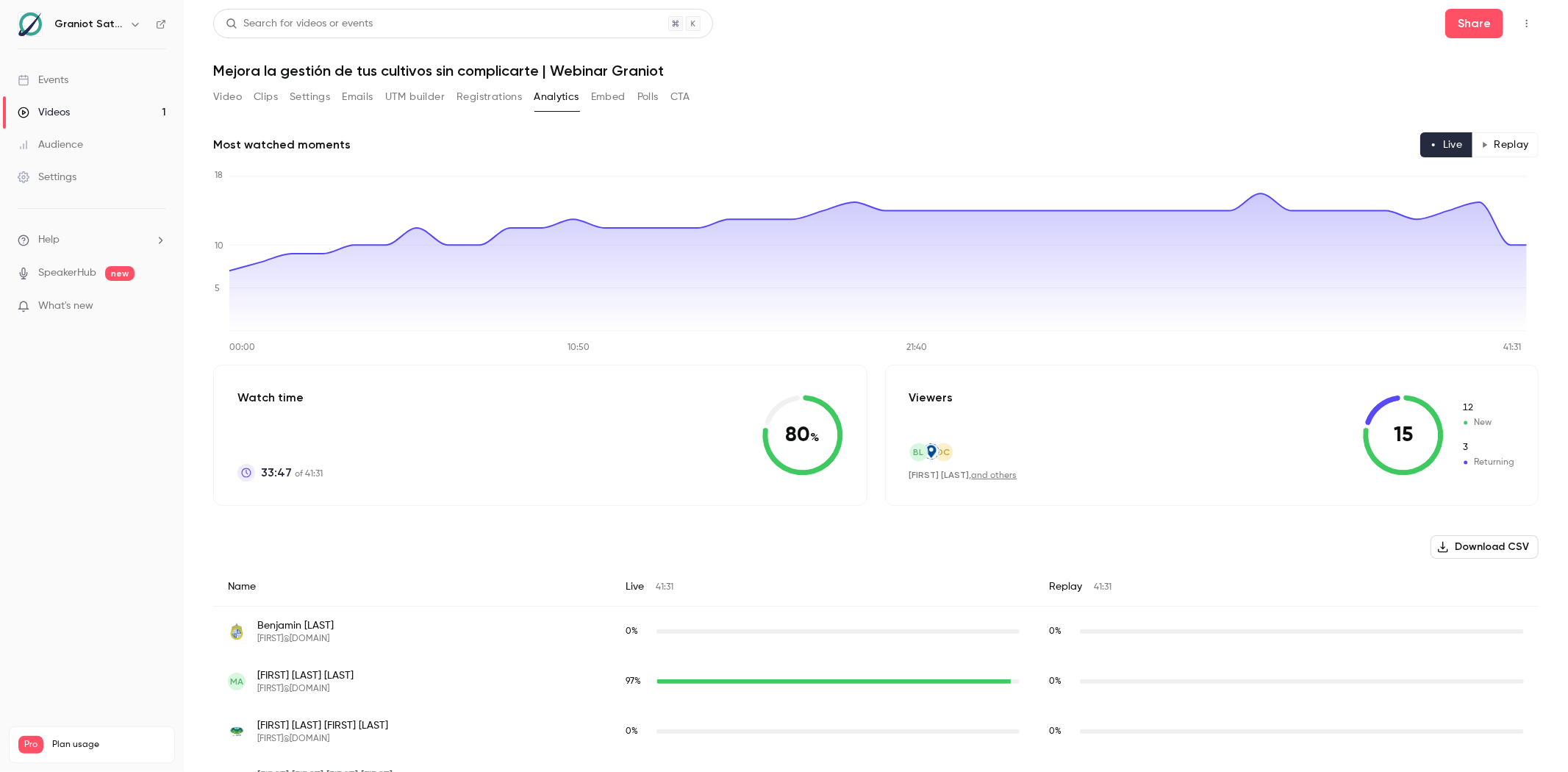 click on "Replay" at bounding box center (1505, 145) 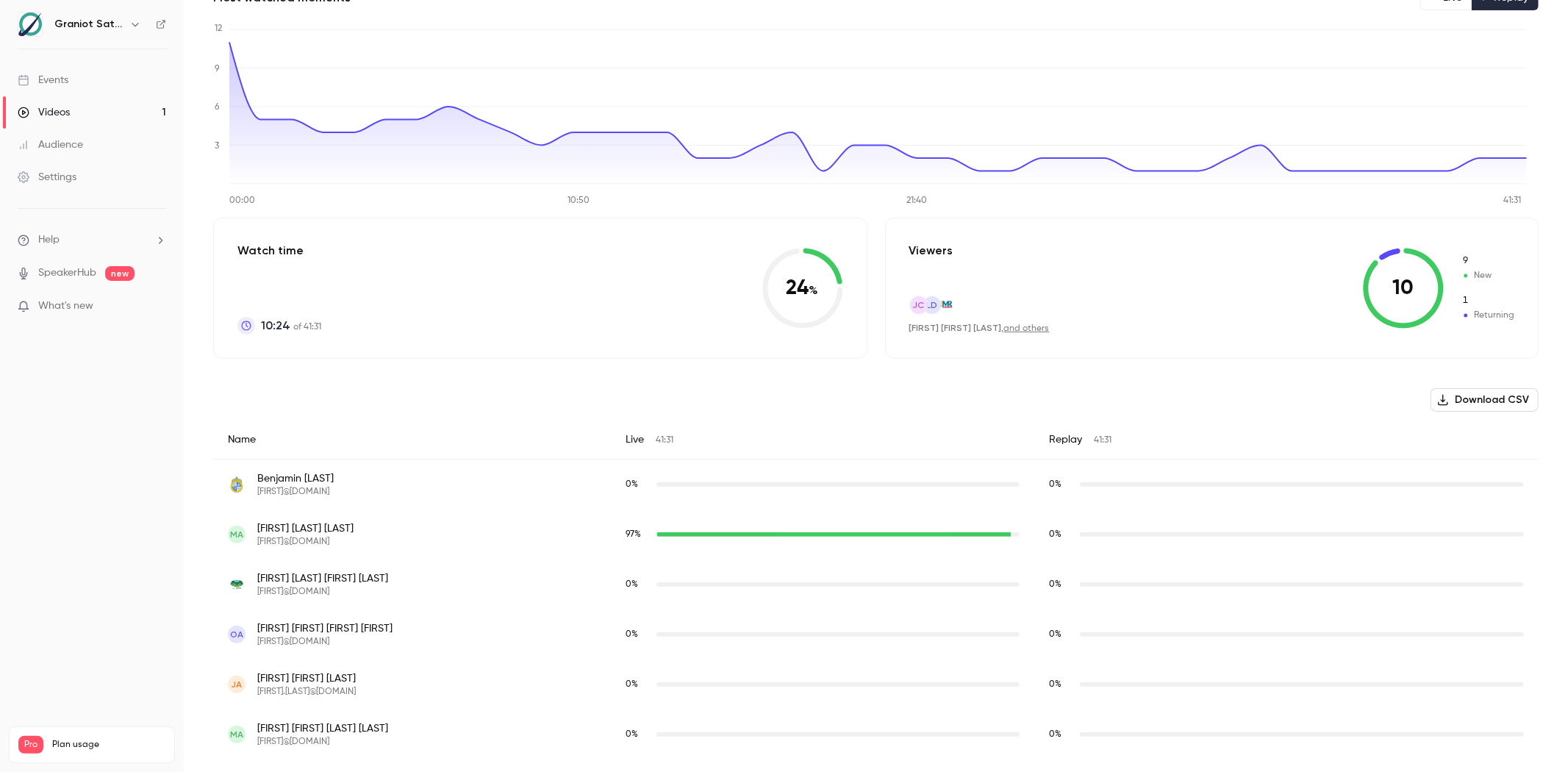 scroll, scrollTop: 148, scrollLeft: 0, axis: vertical 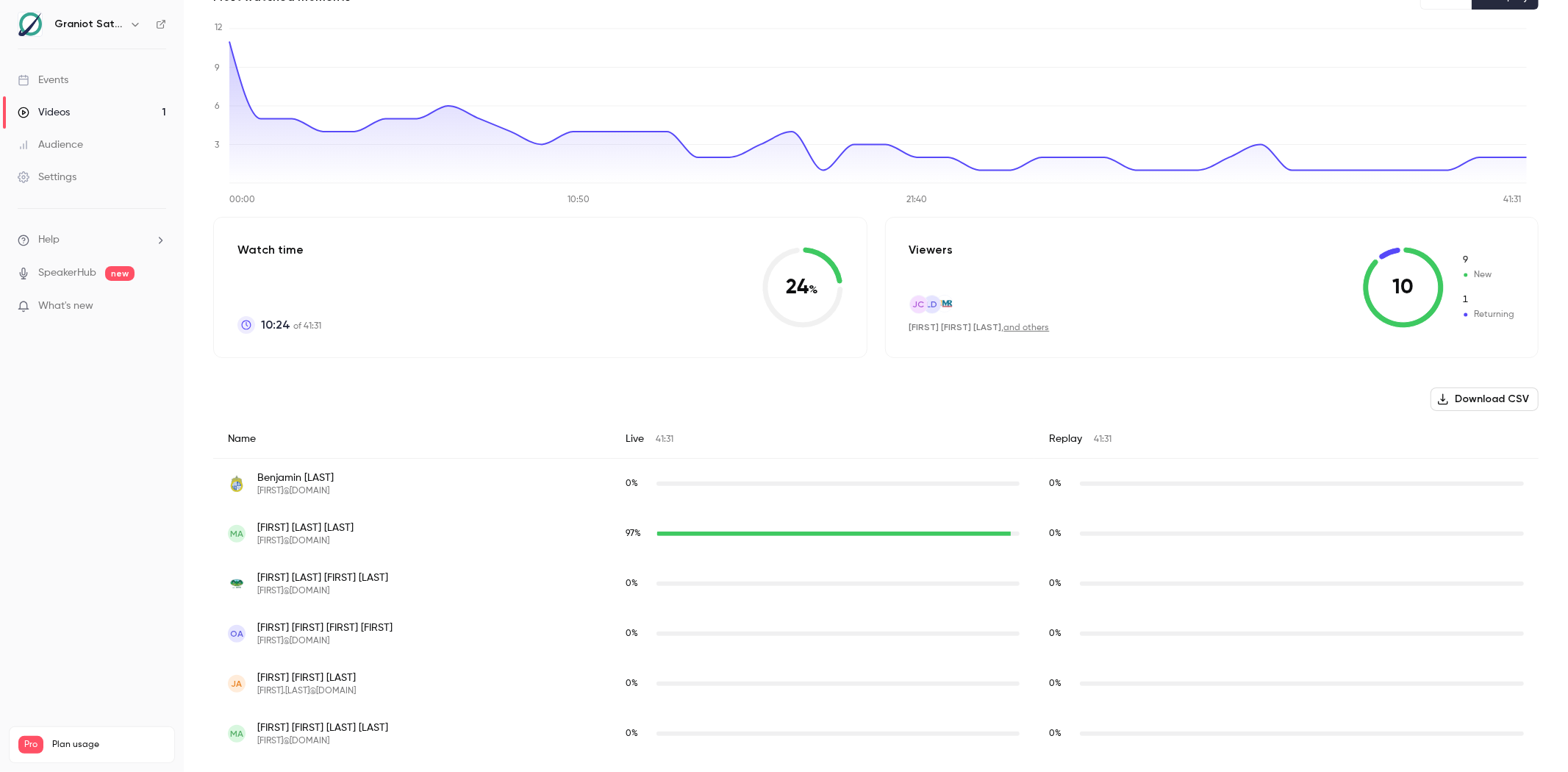 click on "and others" at bounding box center [1027, 328] 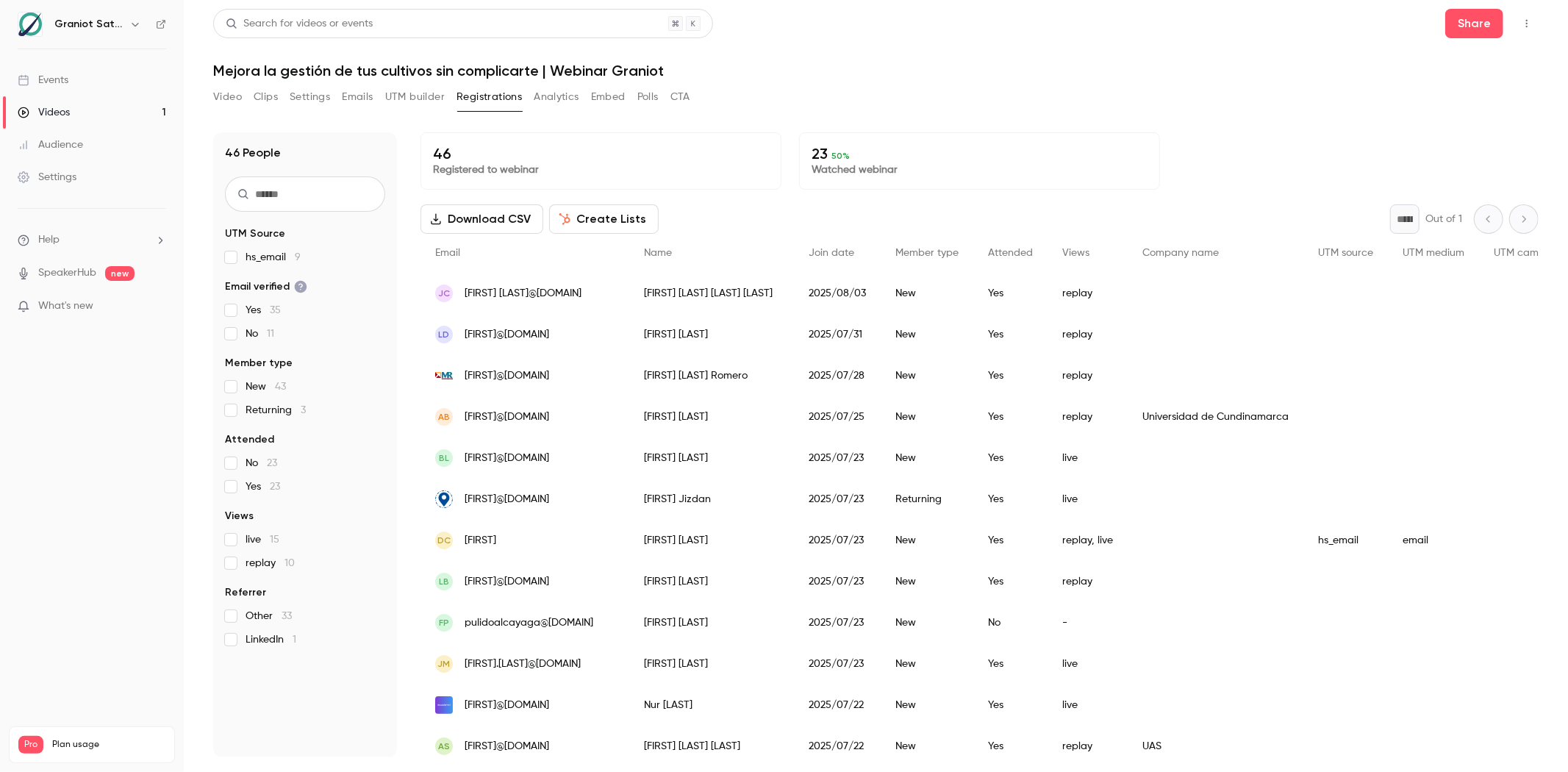 click on "Analytics" at bounding box center (556, 97) 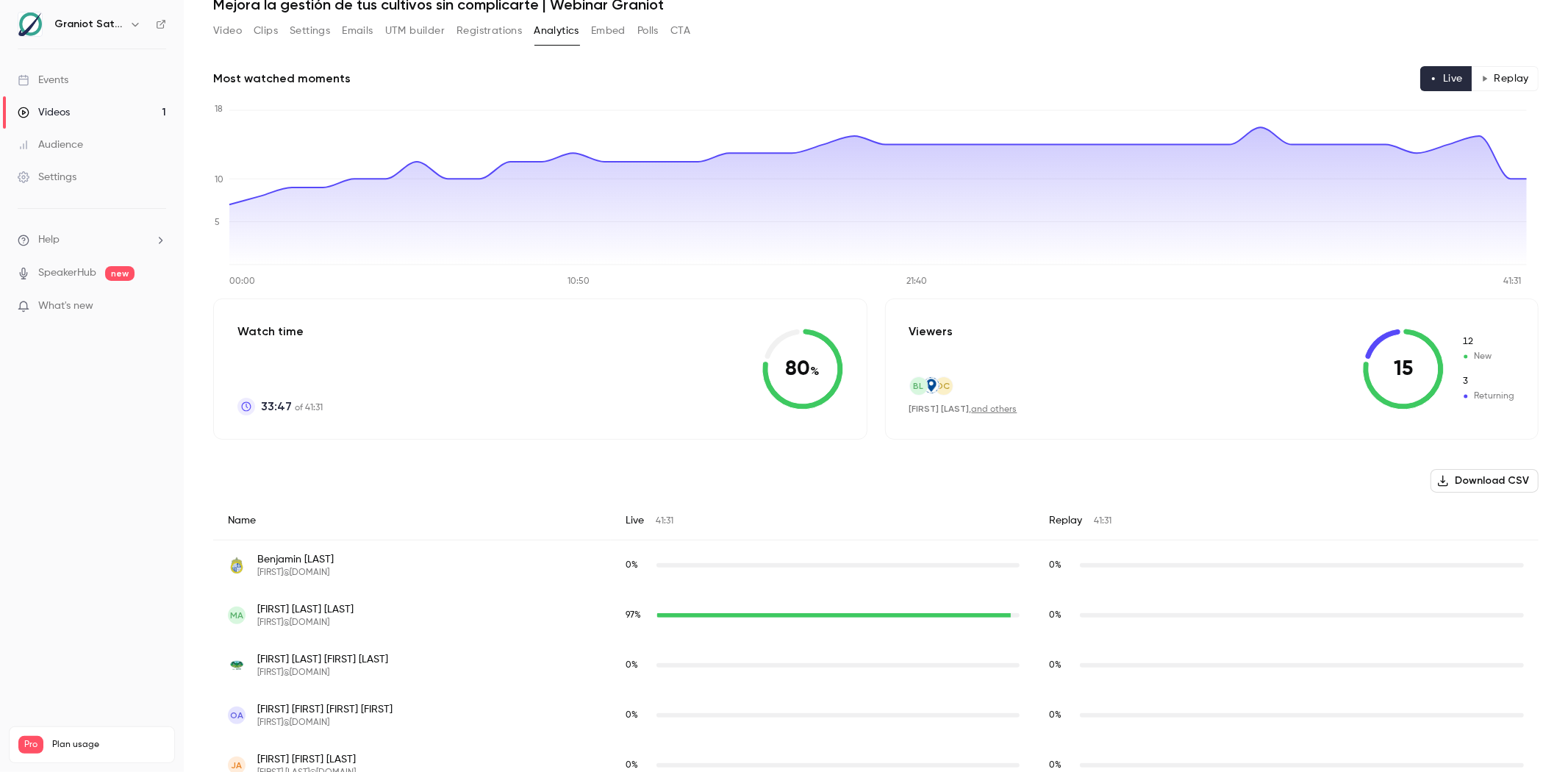 scroll, scrollTop: 64, scrollLeft: 0, axis: vertical 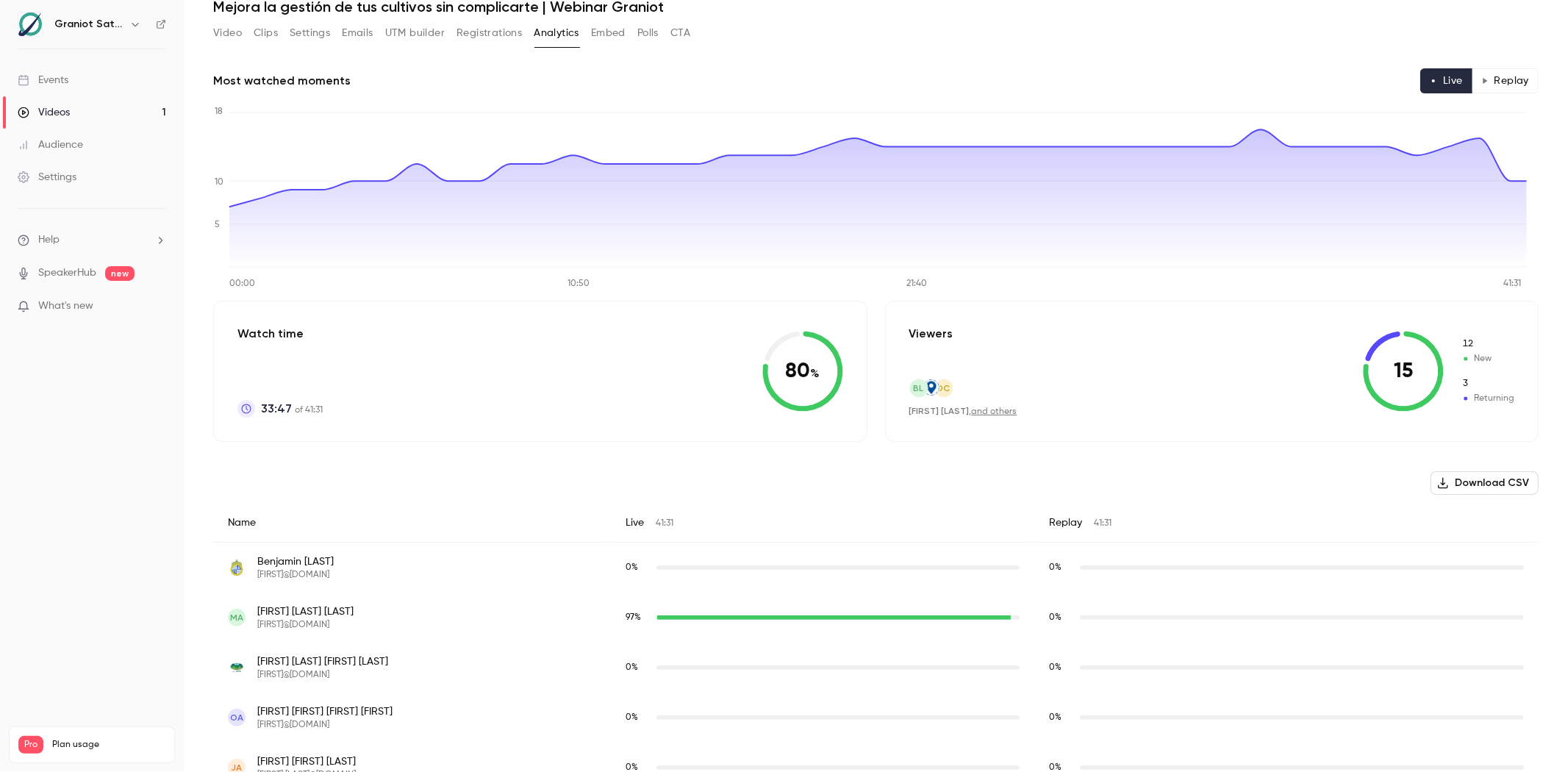 click on "Replay" at bounding box center (1505, 81) 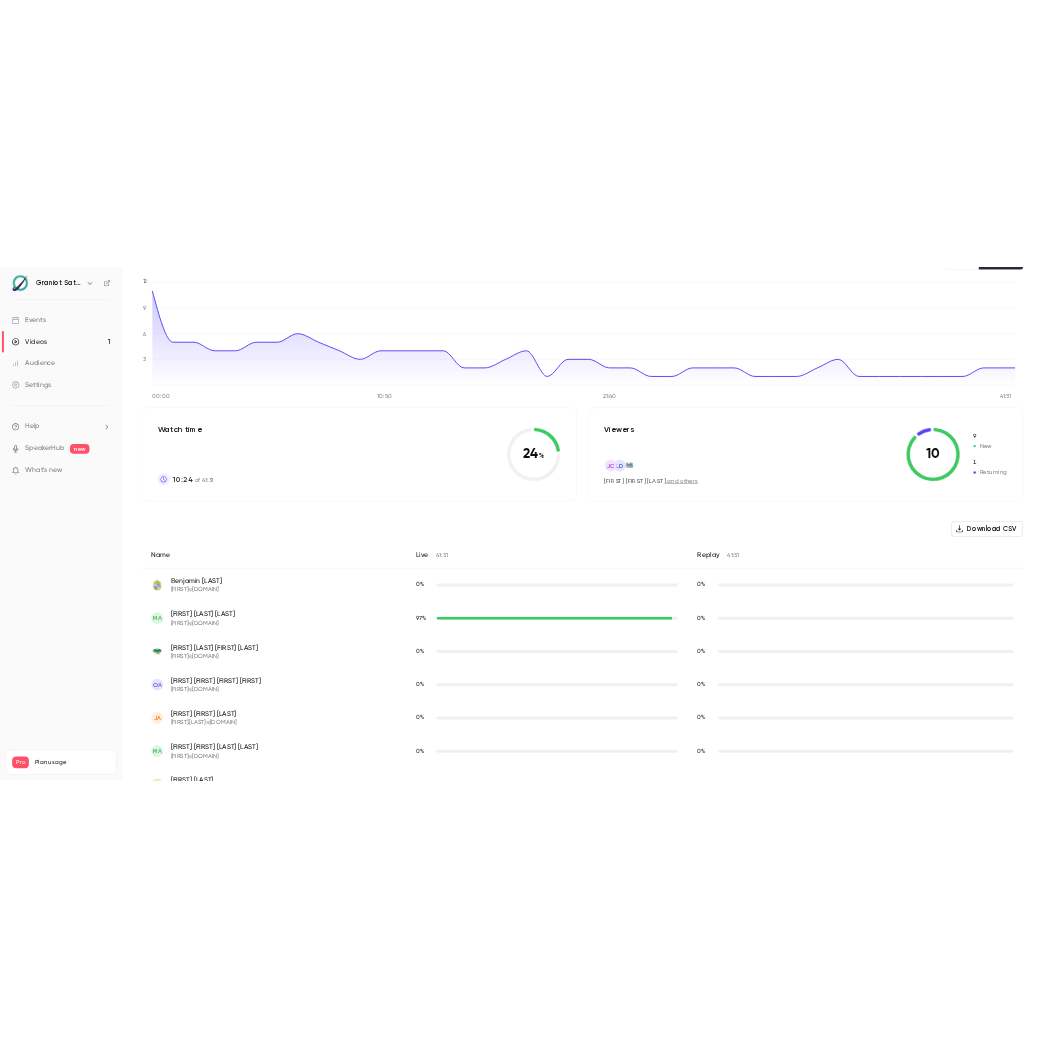 scroll, scrollTop: 0, scrollLeft: 0, axis: both 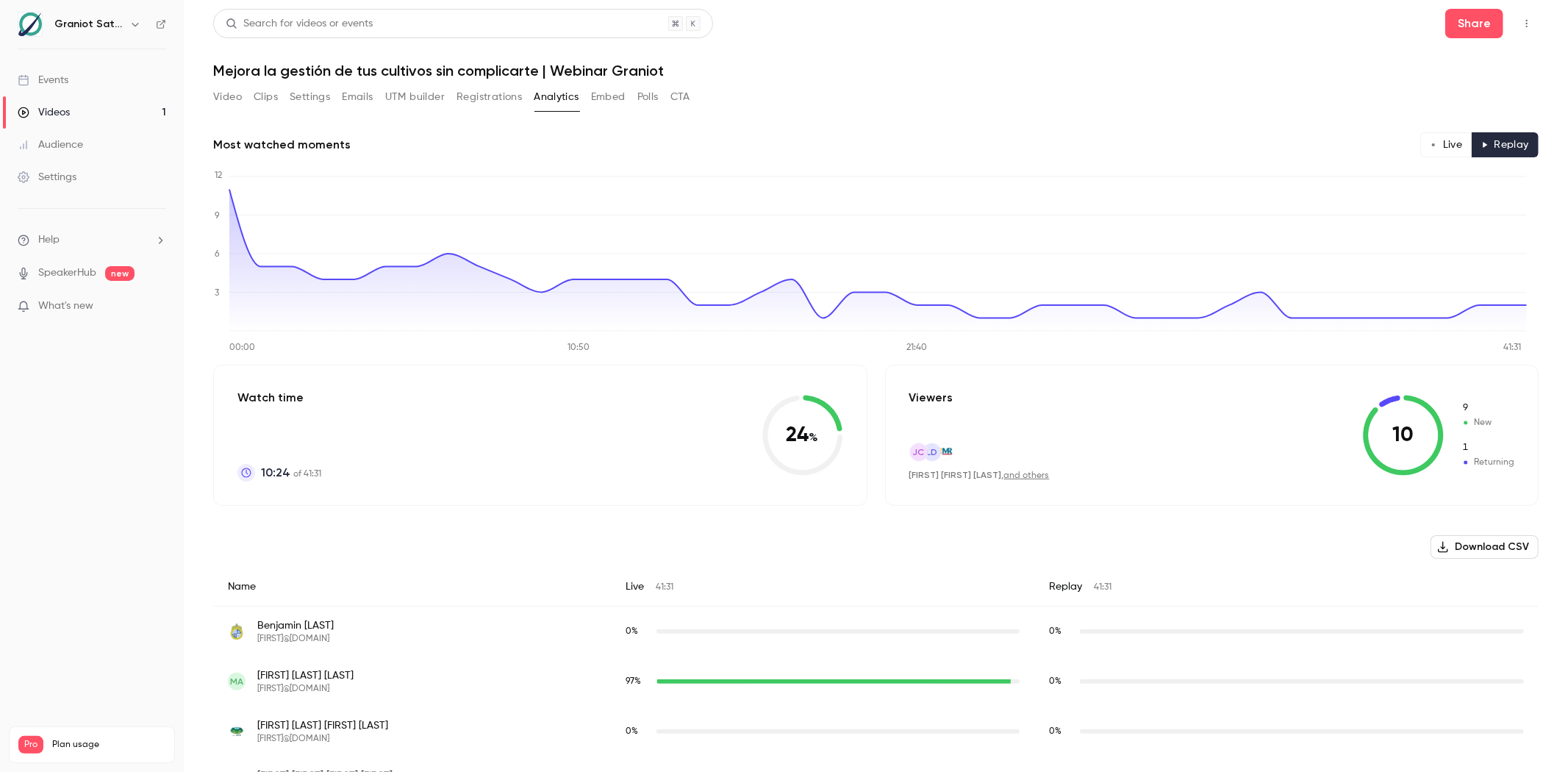 click on "Live" at bounding box center [1446, 145] 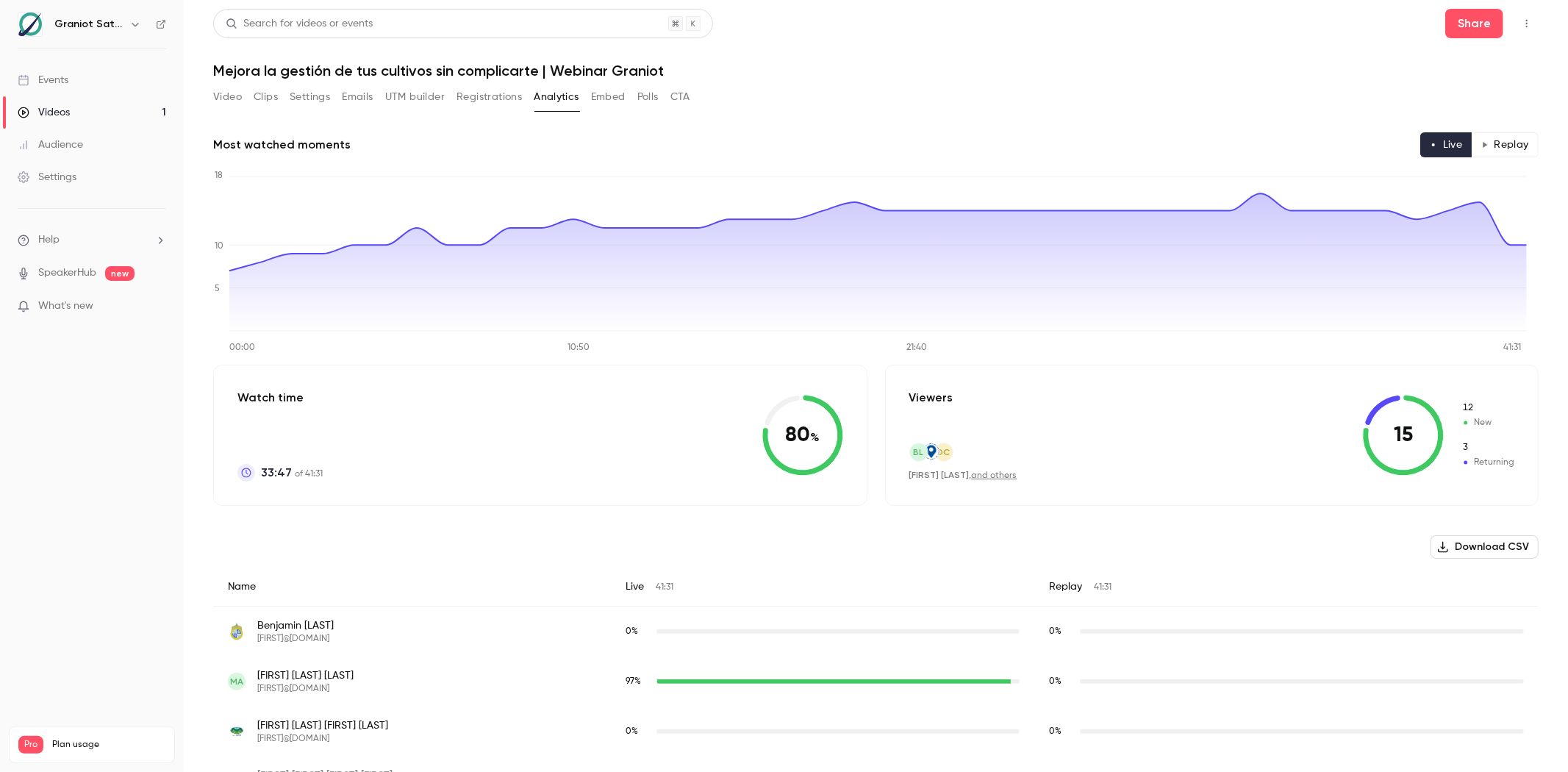 click on "Download CSV" at bounding box center [1484, 547] 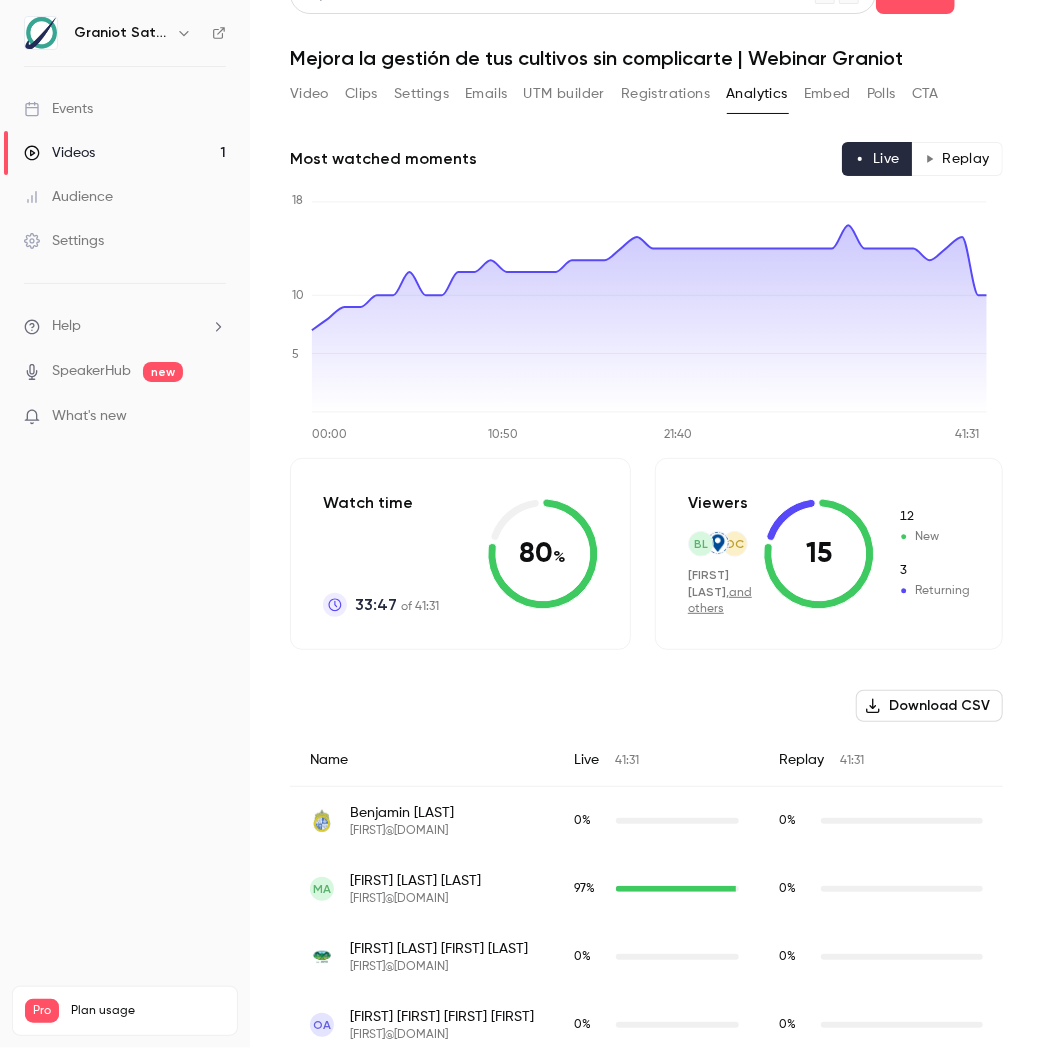 scroll, scrollTop: 41, scrollLeft: 0, axis: vertical 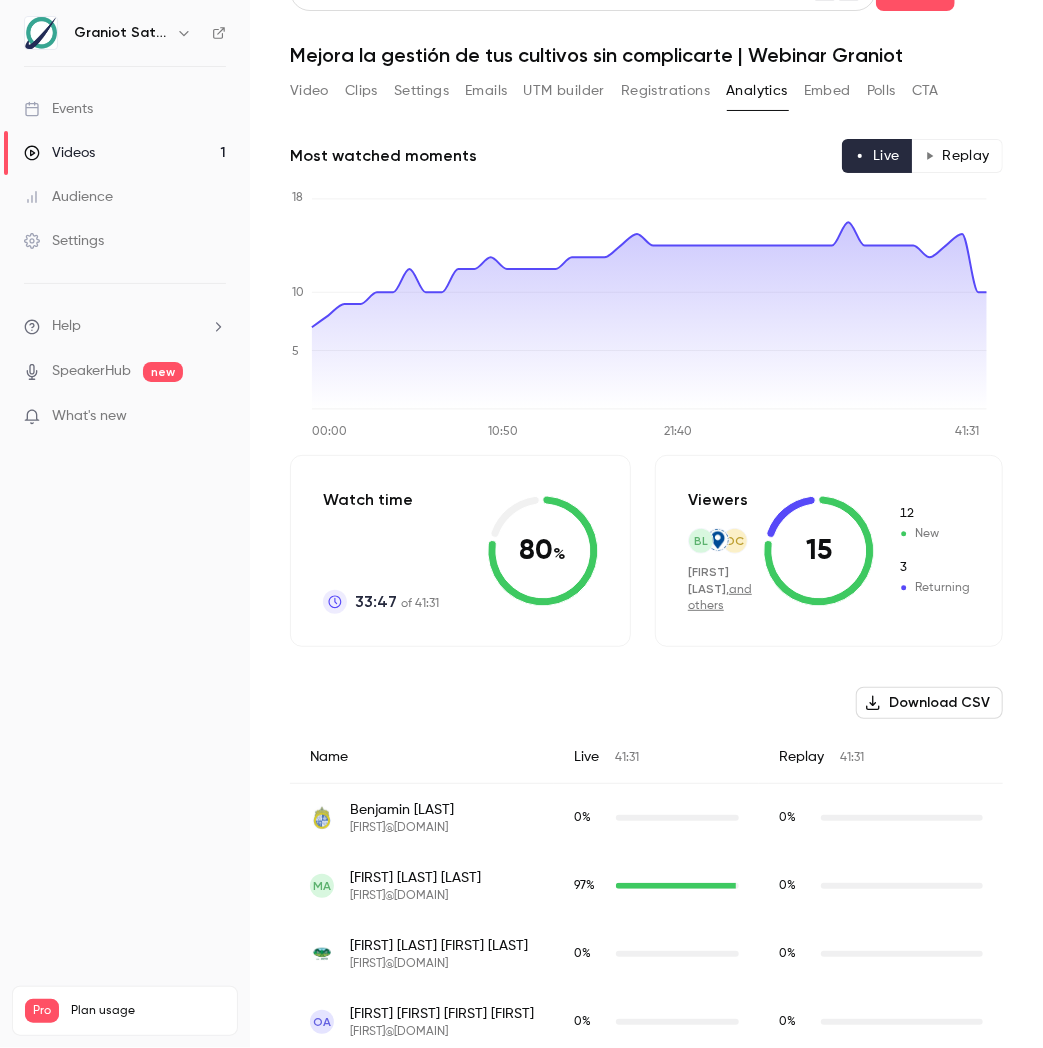 click on "Watch time 33:47  of 41:31 80 % Viewers bl [FIRST] [LAST] ,  and others 15 12 New 3 Returning Download CSV Name Live 41:31 Replay 41:31 [FIRST]    [LAST] [FIRST]@[DOMAIN] 0 % 0 % MA [FIRST]   [LAST] [FIRST]@[DOMAIN] 97 % 0 % [FIRST] [LAST]   [FIRST] [LAST] [FIRST]@[DOMAIN] 0 % 0 % OA [FIRST] [FIRST]   [FIRST] [LAST] [FIRST]@[DOMAIN] 0 % 0 % JA [FIRST] [FIRST]   [FIRST] [LAST] [FIRST]@[DOMAIN] 0 % 0 % MA [FIRST] [FIRST]   [LAST] [LAST] [FIRST]@[DOMAIN] 0 % 0 % RB [FIRST] [LAST] [FIRST]@[DOMAIN] 96 % 2 % lB [FIRST] [LAST] [FIRST]@[DOMAIN] 0 % 39 % wb [FIRST]   [LAST] [FIRST]@[DOMAIN] 0 % 0 % AB [FIRST]    [LAST]  [FIRST]@[DOMAIN] 0 % 99 % AB [FIRST]   [LAST] [FIRST]@[DOMAIN] 0 % 0 % [FIRST]   [LAST] [FIRST]@[DOMAIN] 94 % 0 % CC" at bounding box center [646, 524] 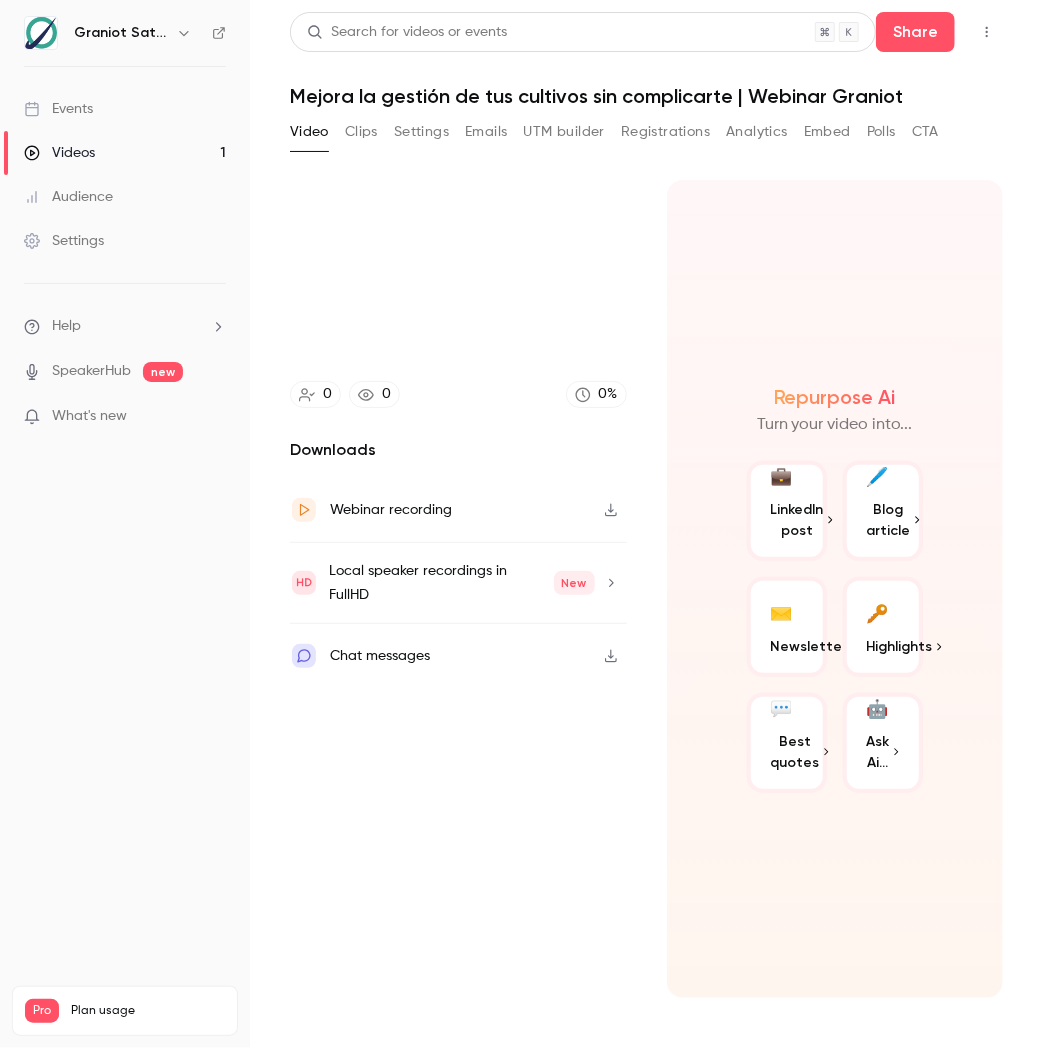 scroll, scrollTop: 0, scrollLeft: 0, axis: both 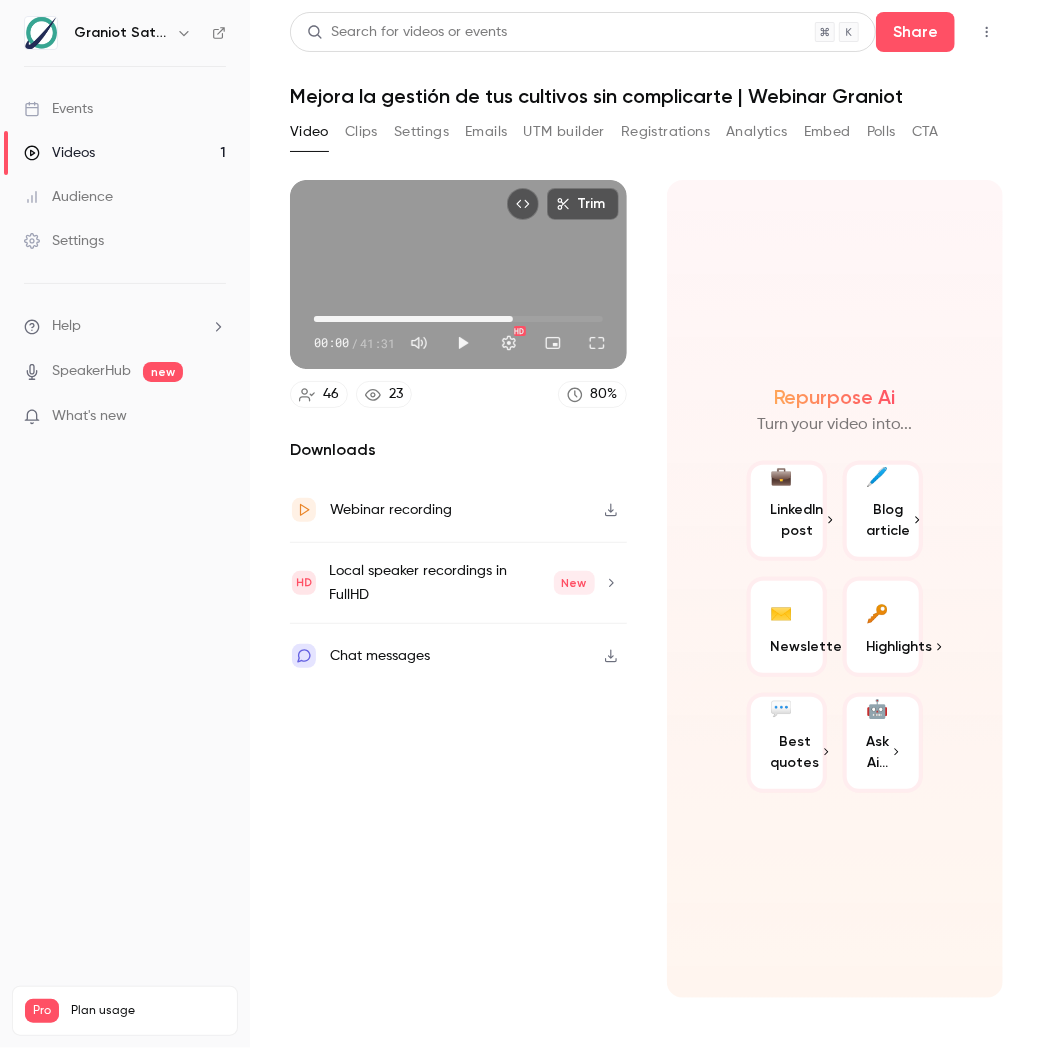 click on "28:37" at bounding box center [458, 319] 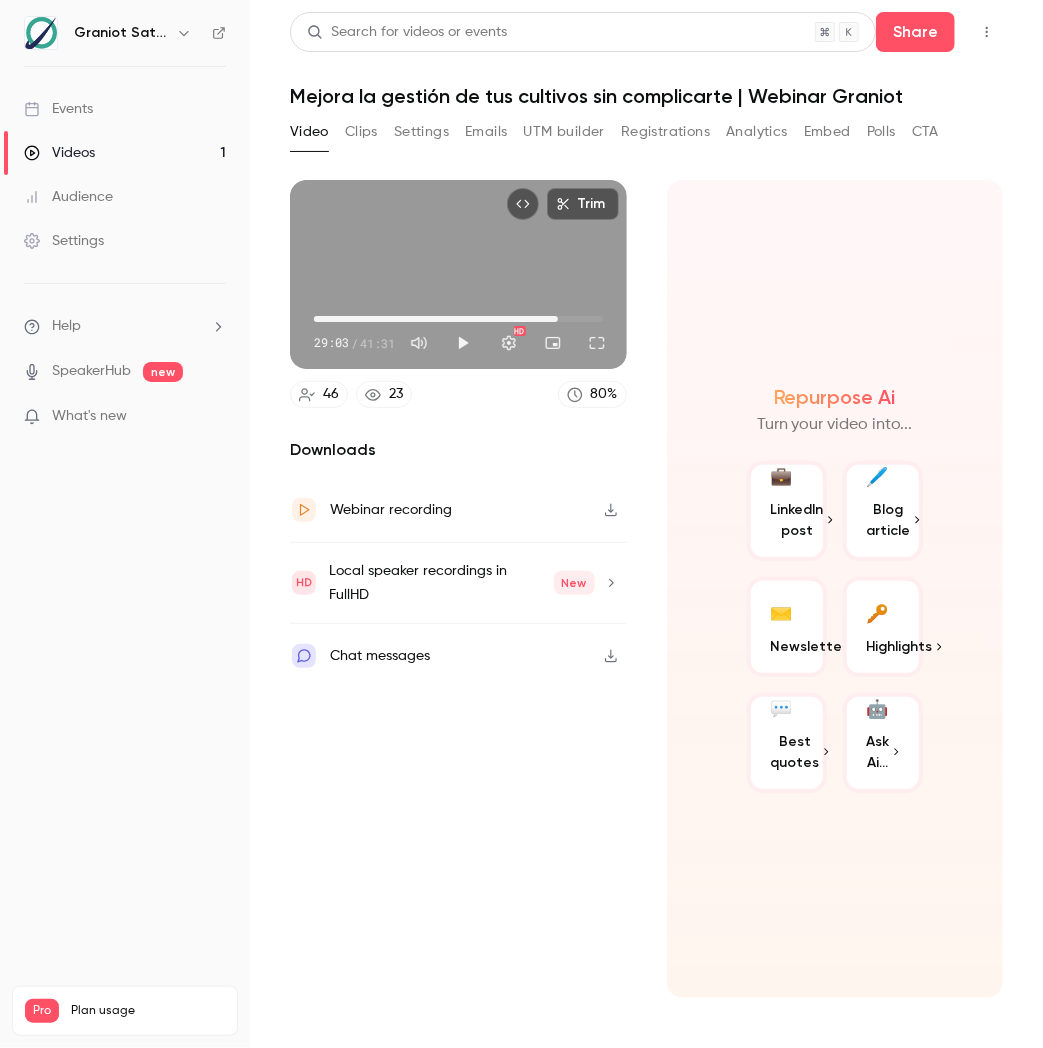 drag, startPoint x: 516, startPoint y: 315, endPoint x: 563, endPoint y: 315, distance: 47 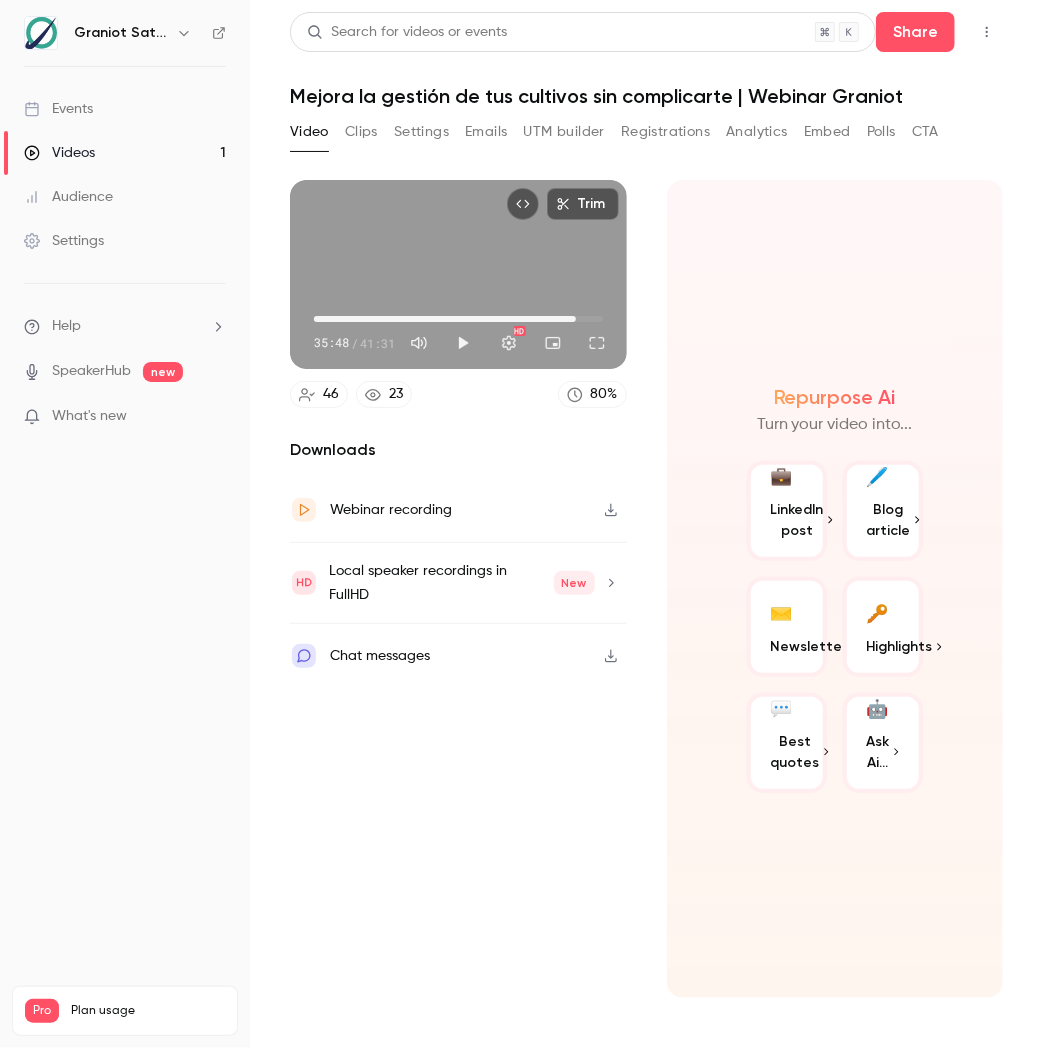 click on "37:41" at bounding box center (458, 319) 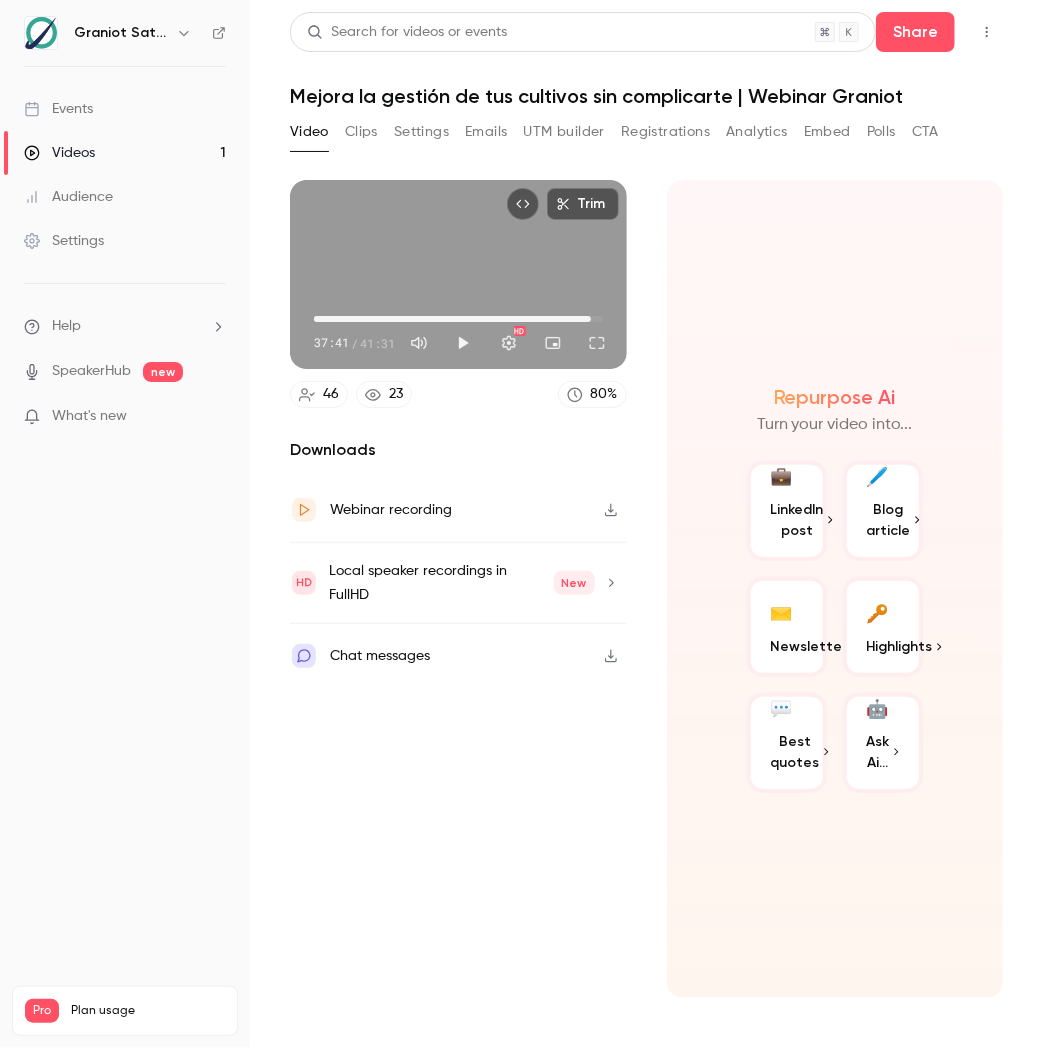 click on "39:50" at bounding box center (458, 319) 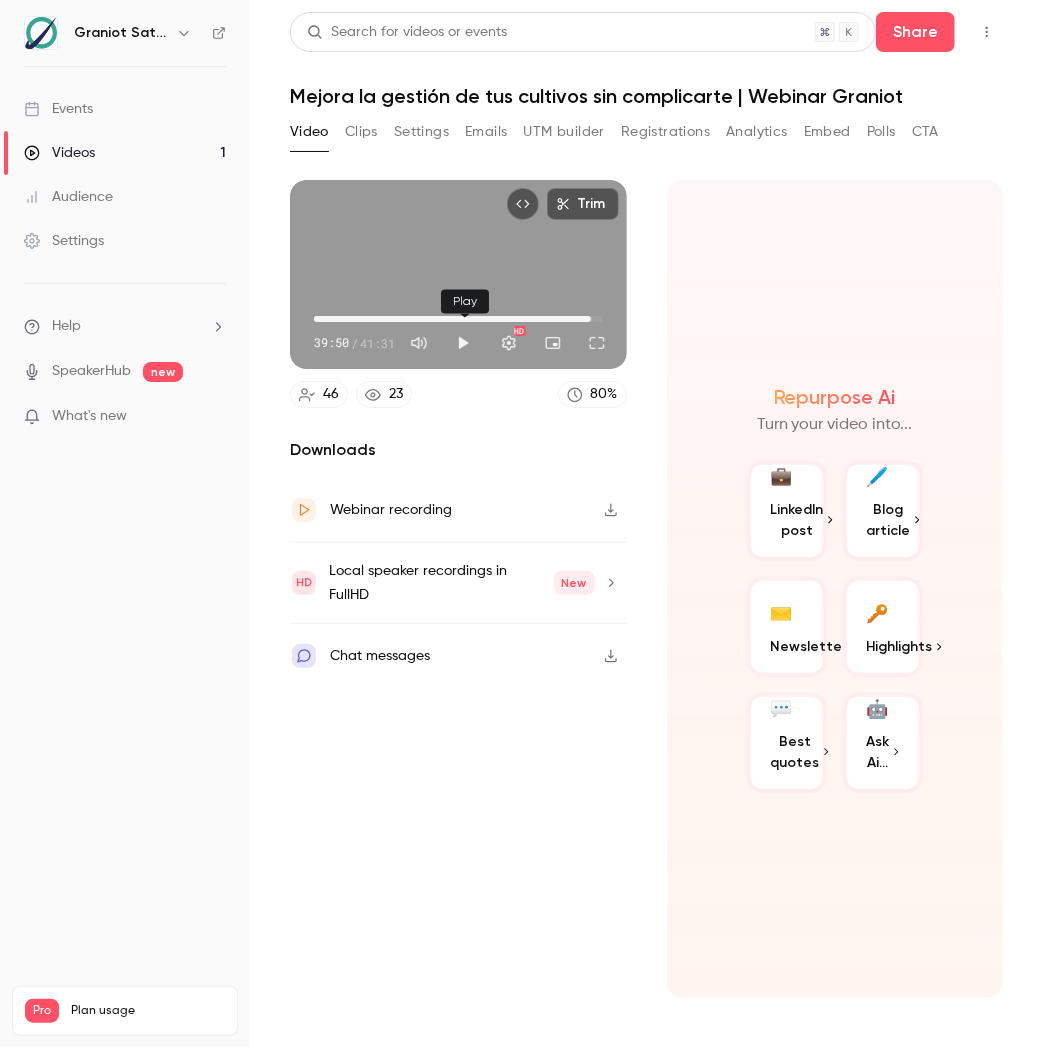 click at bounding box center [463, 343] 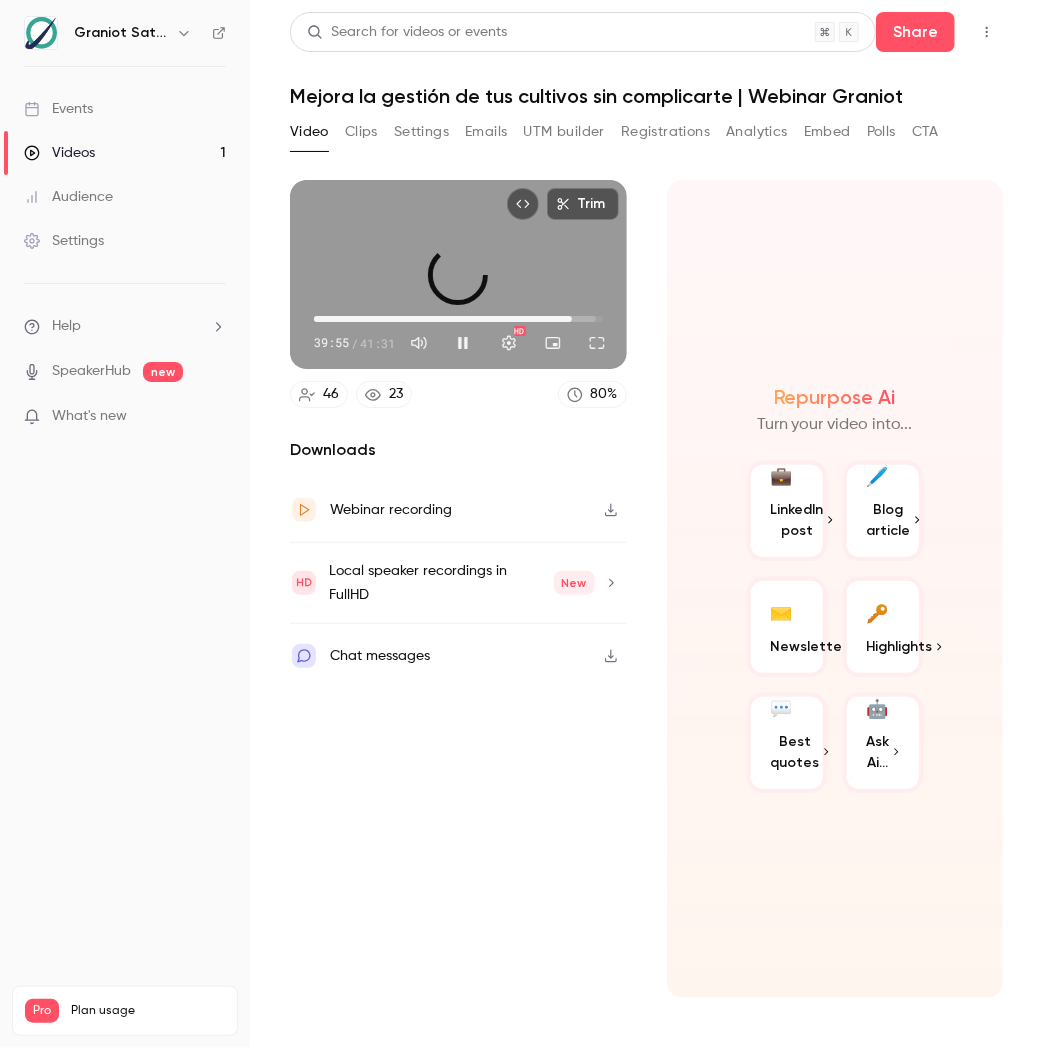 click on "37:06" at bounding box center (458, 319) 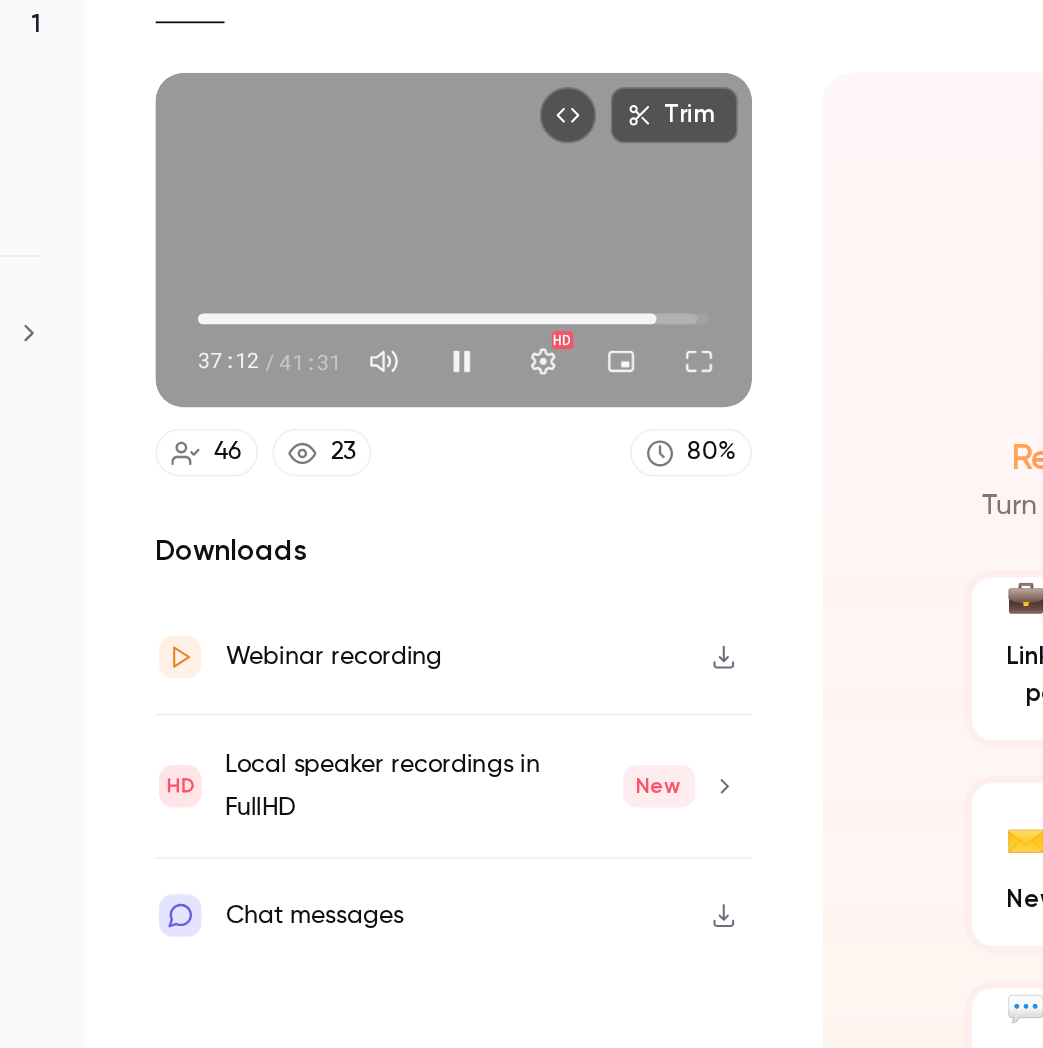 click on "37:12" at bounding box center [573, 319] 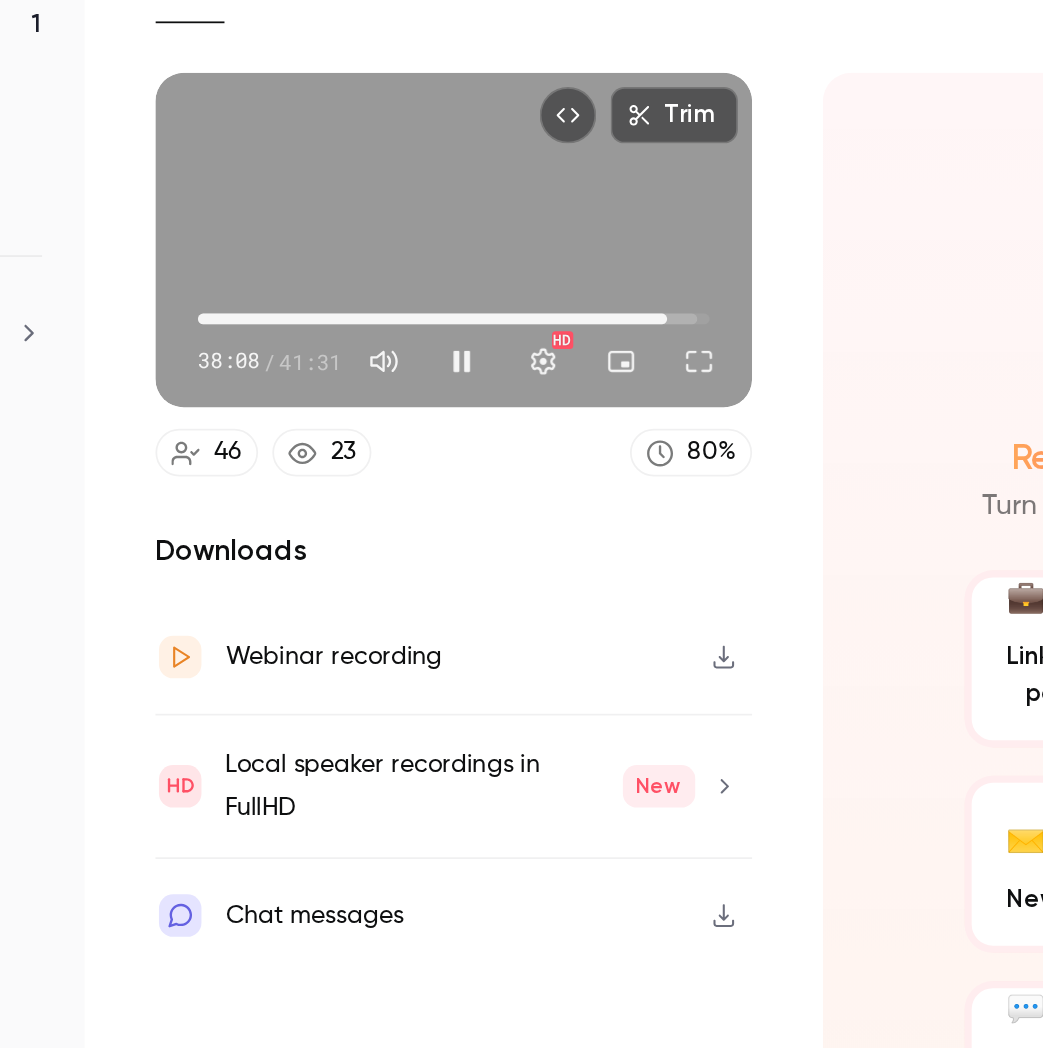 click on "38:08" at bounding box center [579, 319] 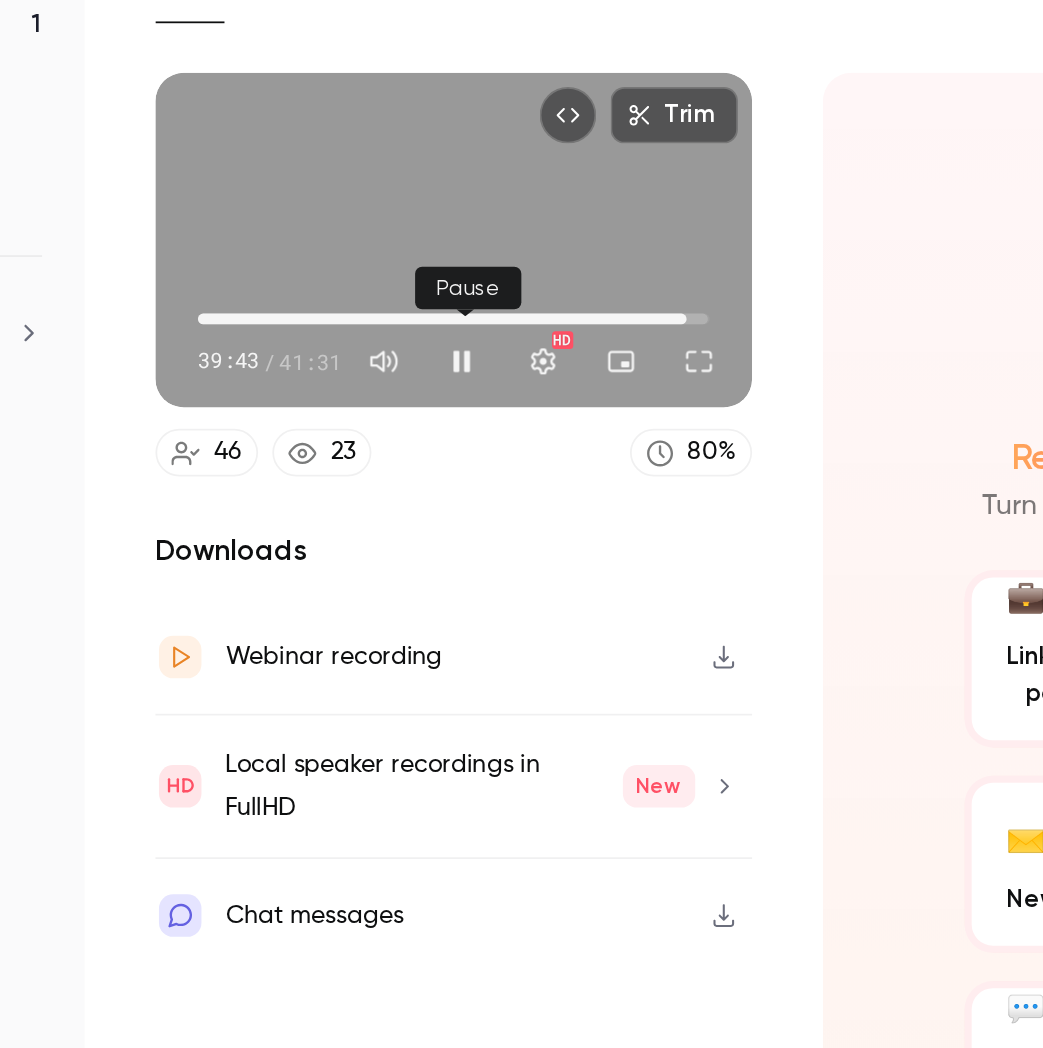 click at bounding box center (463, 343) 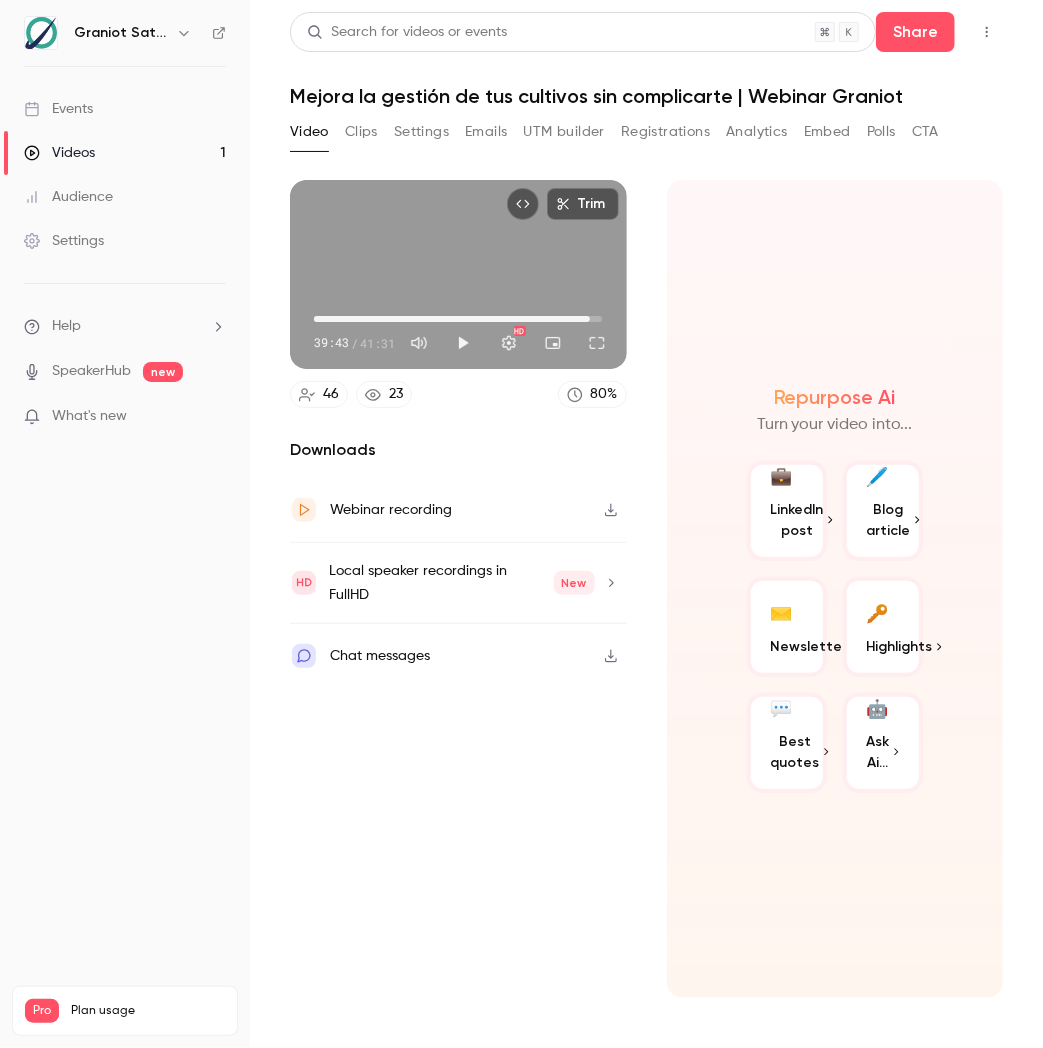 click on "Analytics" at bounding box center [757, 132] 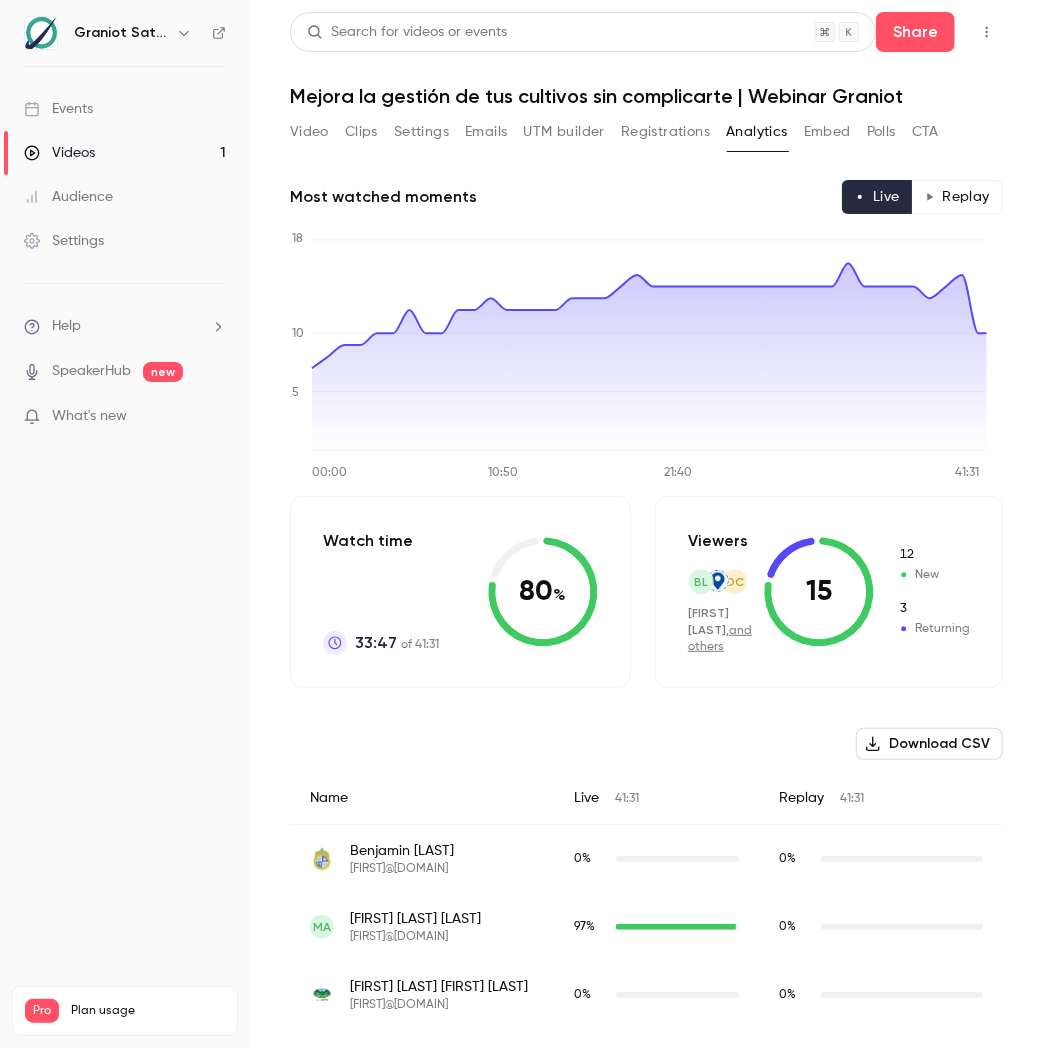 click on "Embed" at bounding box center (827, 132) 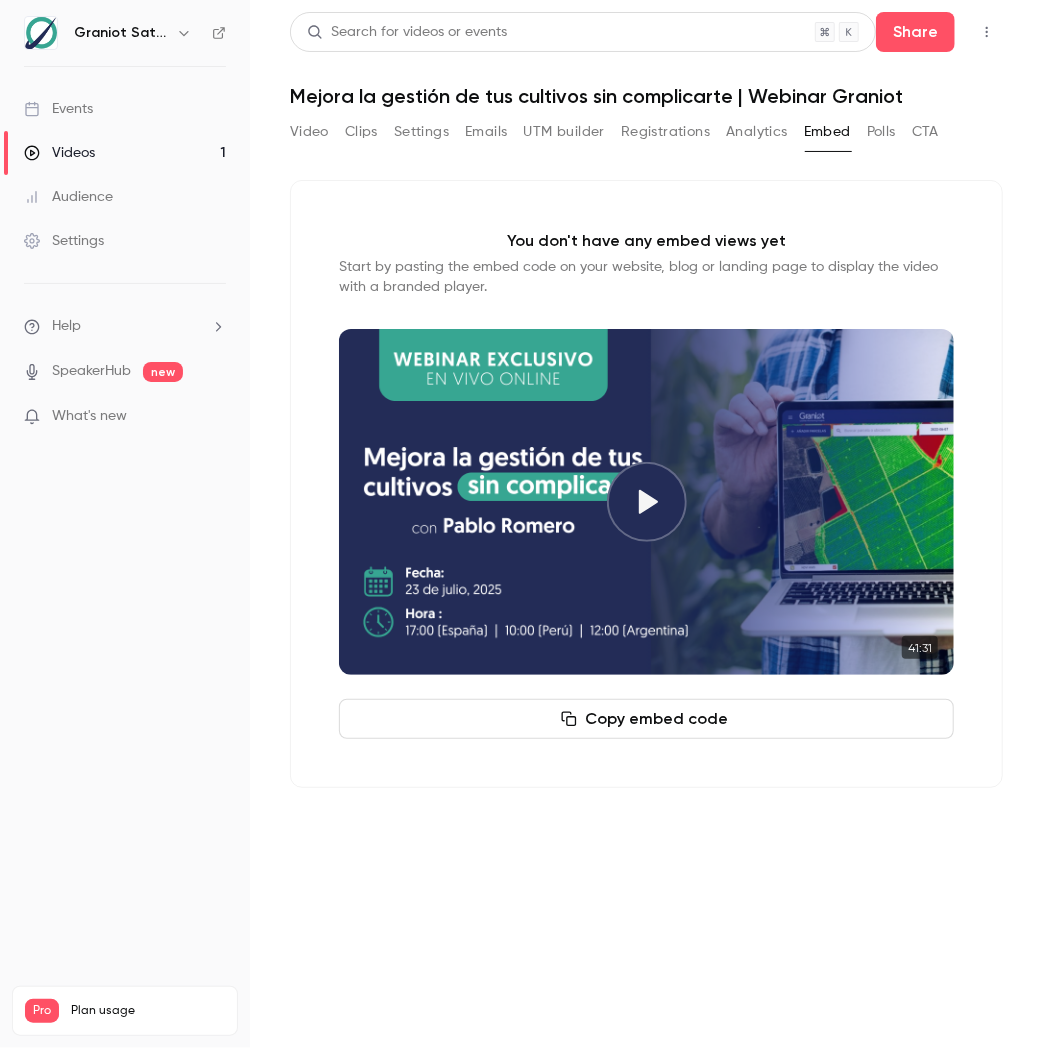 click on "Polls" at bounding box center (881, 132) 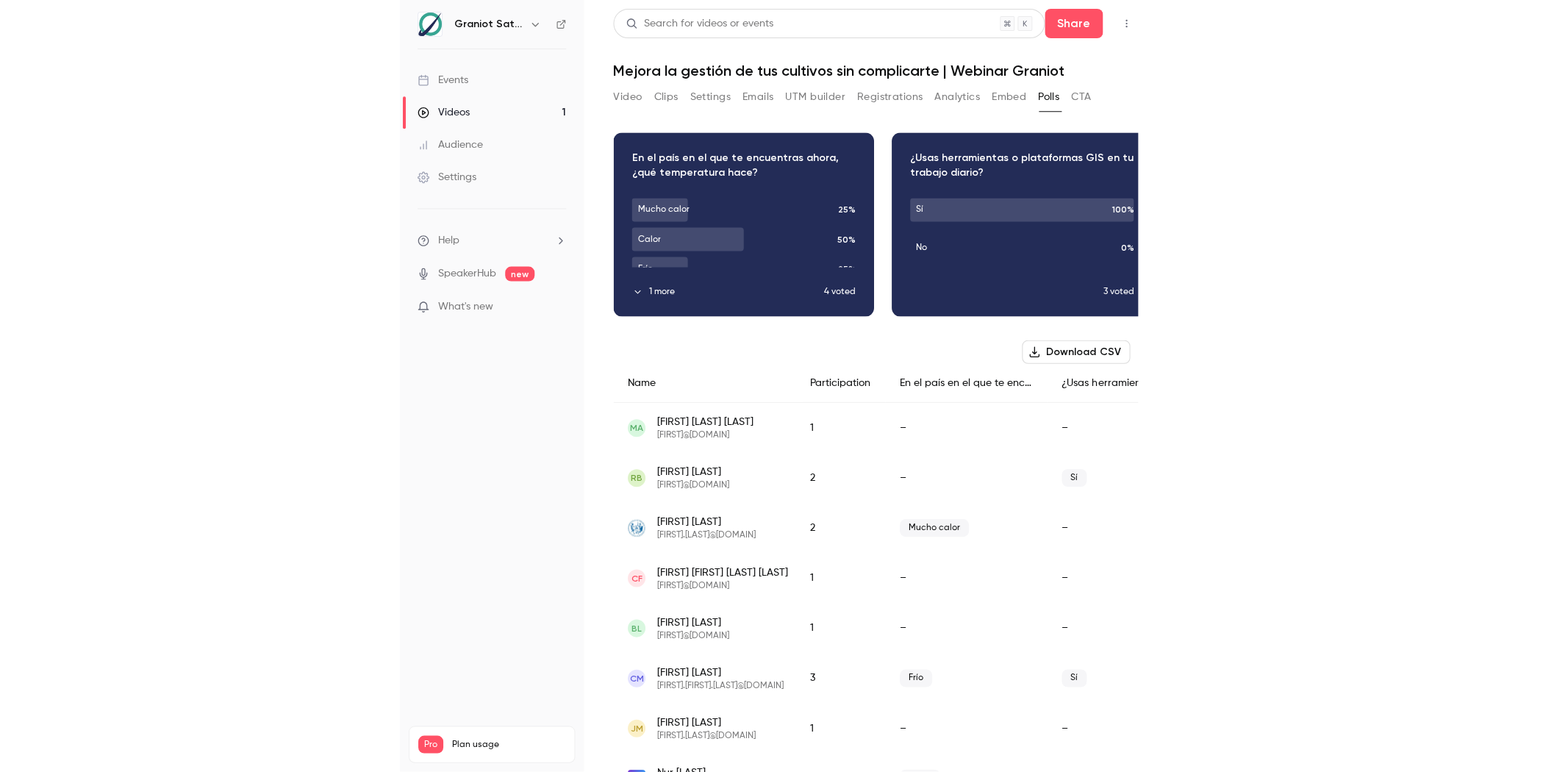 scroll, scrollTop: 0, scrollLeft: 0, axis: both 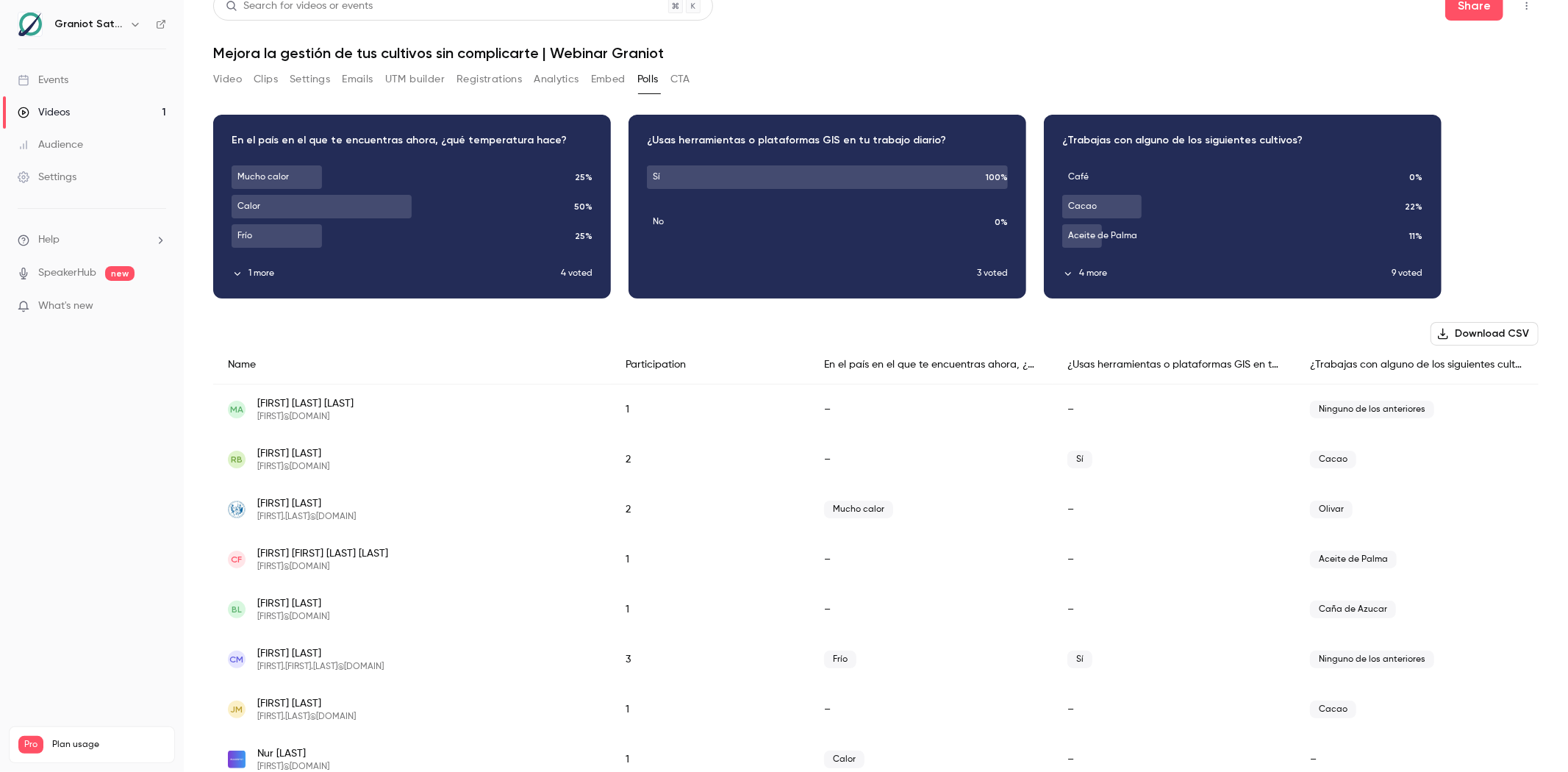 click on "¿Trabajas con alguno de los siguientes cultivos?" at bounding box center [1417, 365] 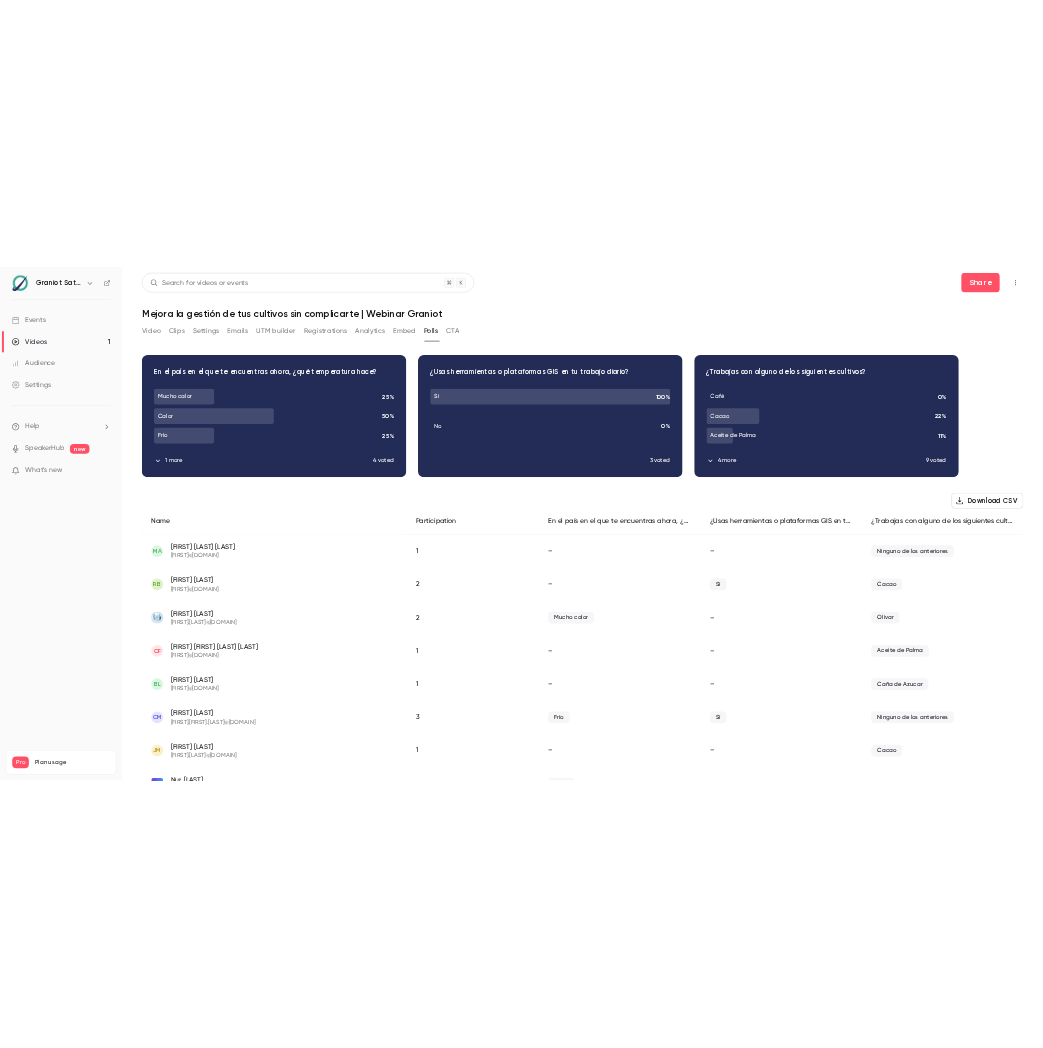 scroll, scrollTop: 0, scrollLeft: 0, axis: both 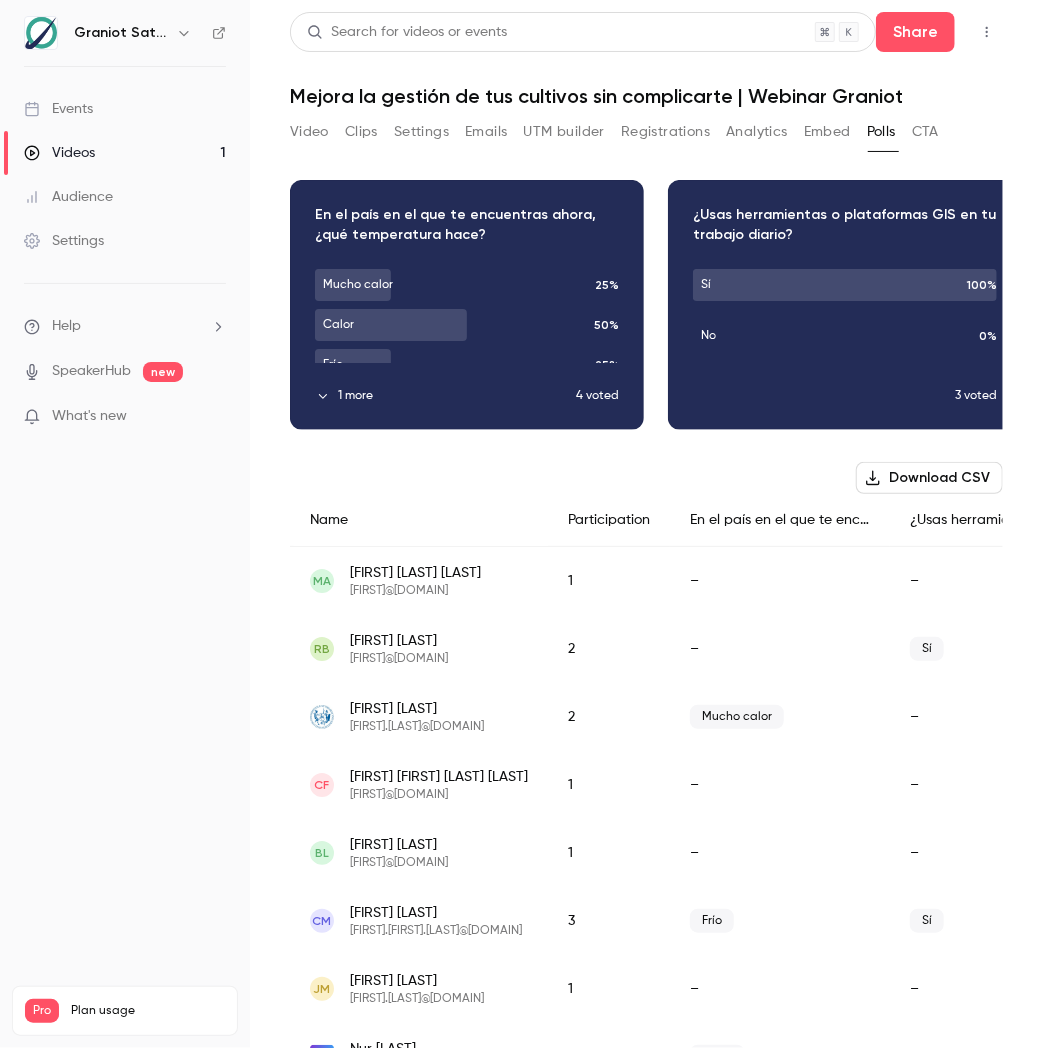 click on "Registrations" at bounding box center (665, 132) 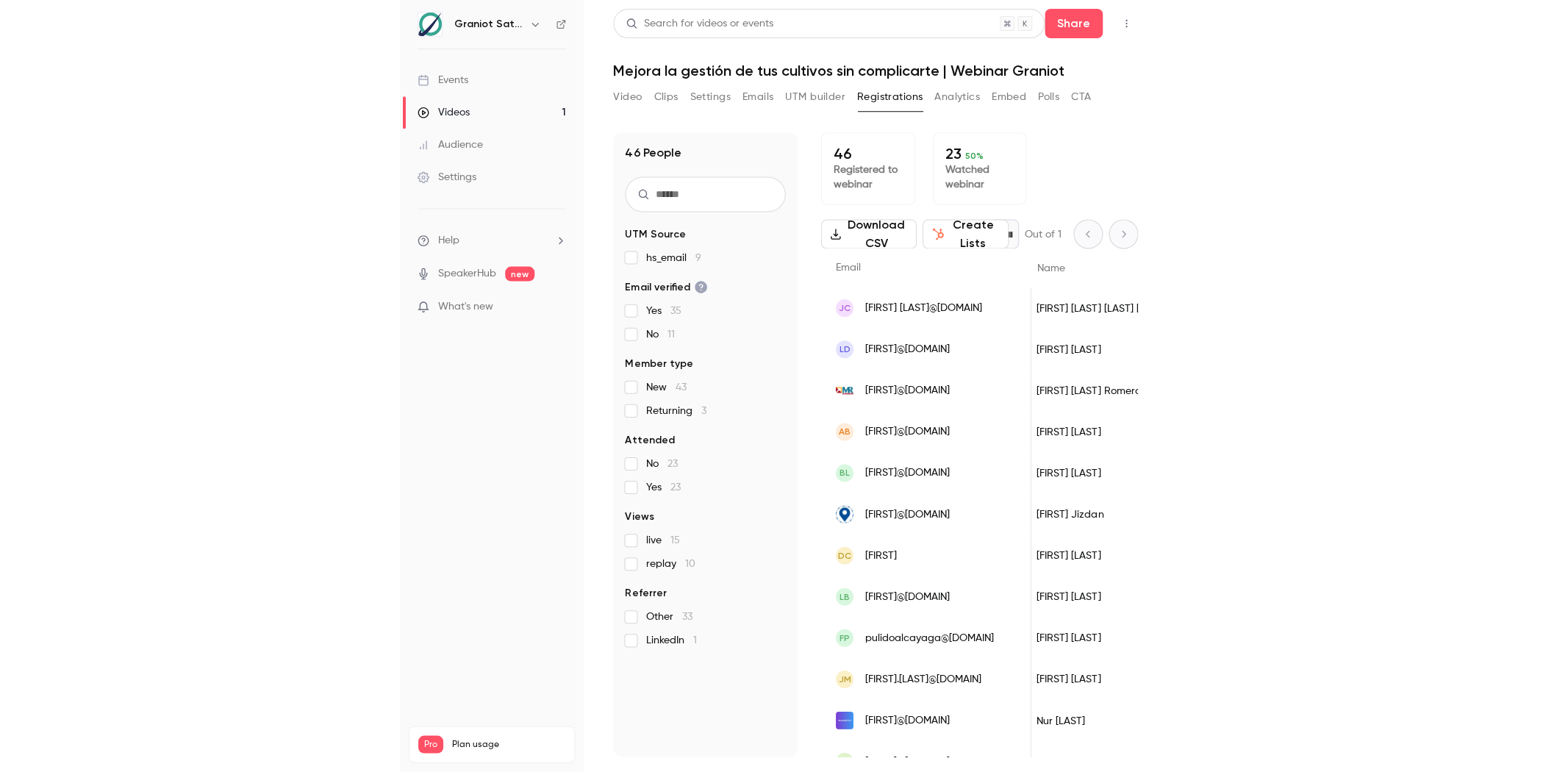 scroll, scrollTop: 0, scrollLeft: 0, axis: both 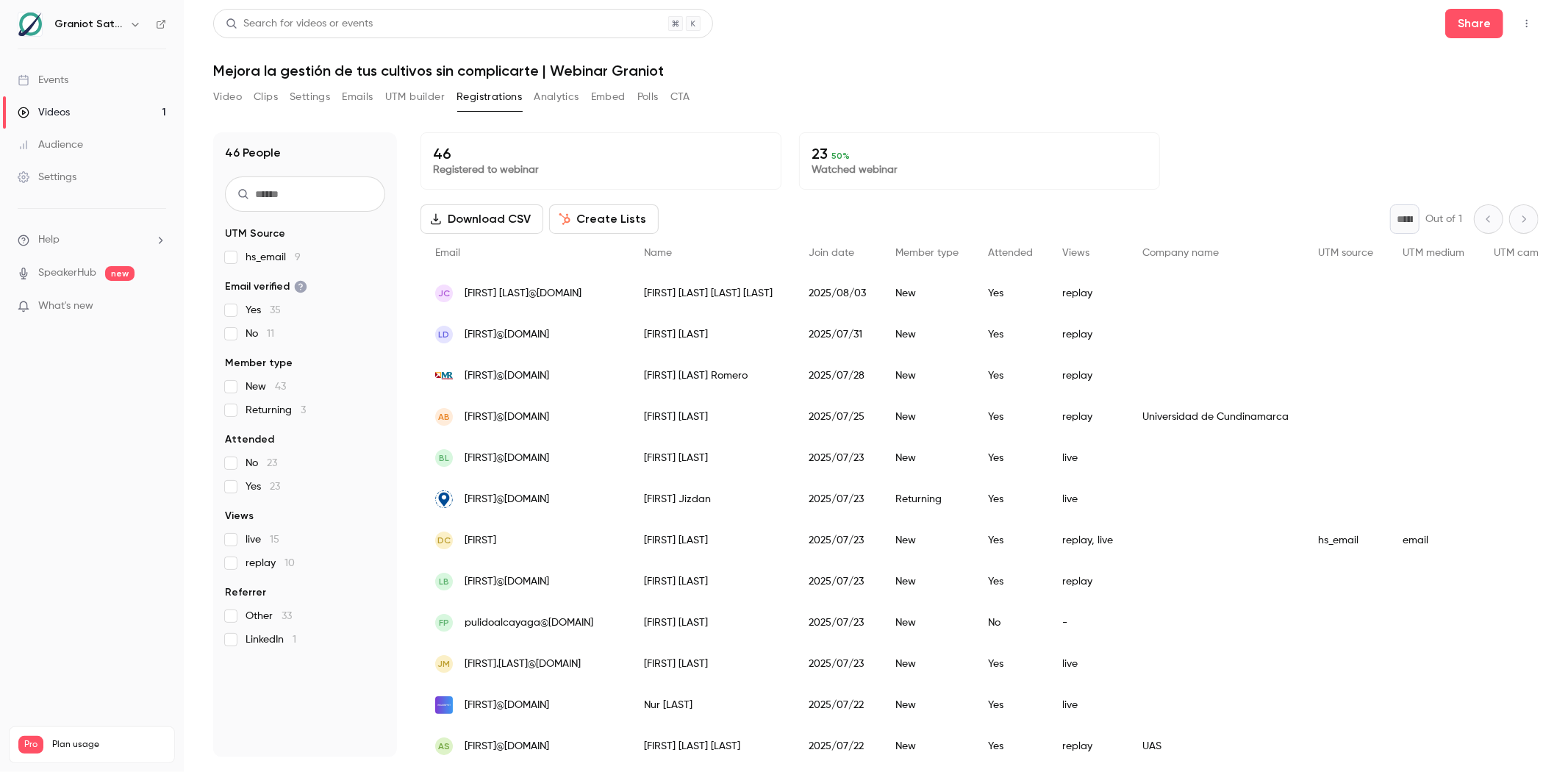 type 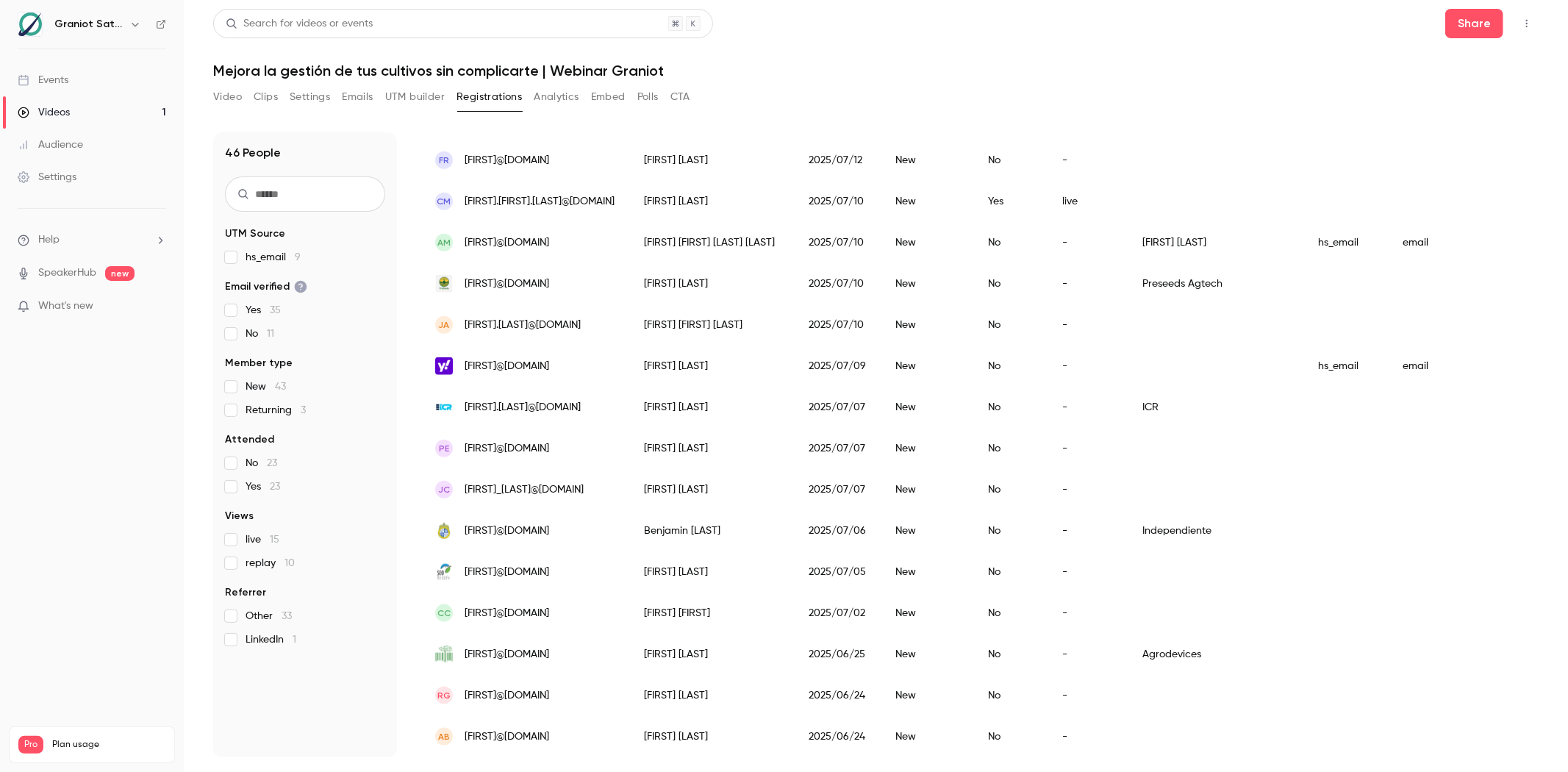 scroll, scrollTop: 1420, scrollLeft: 0, axis: vertical 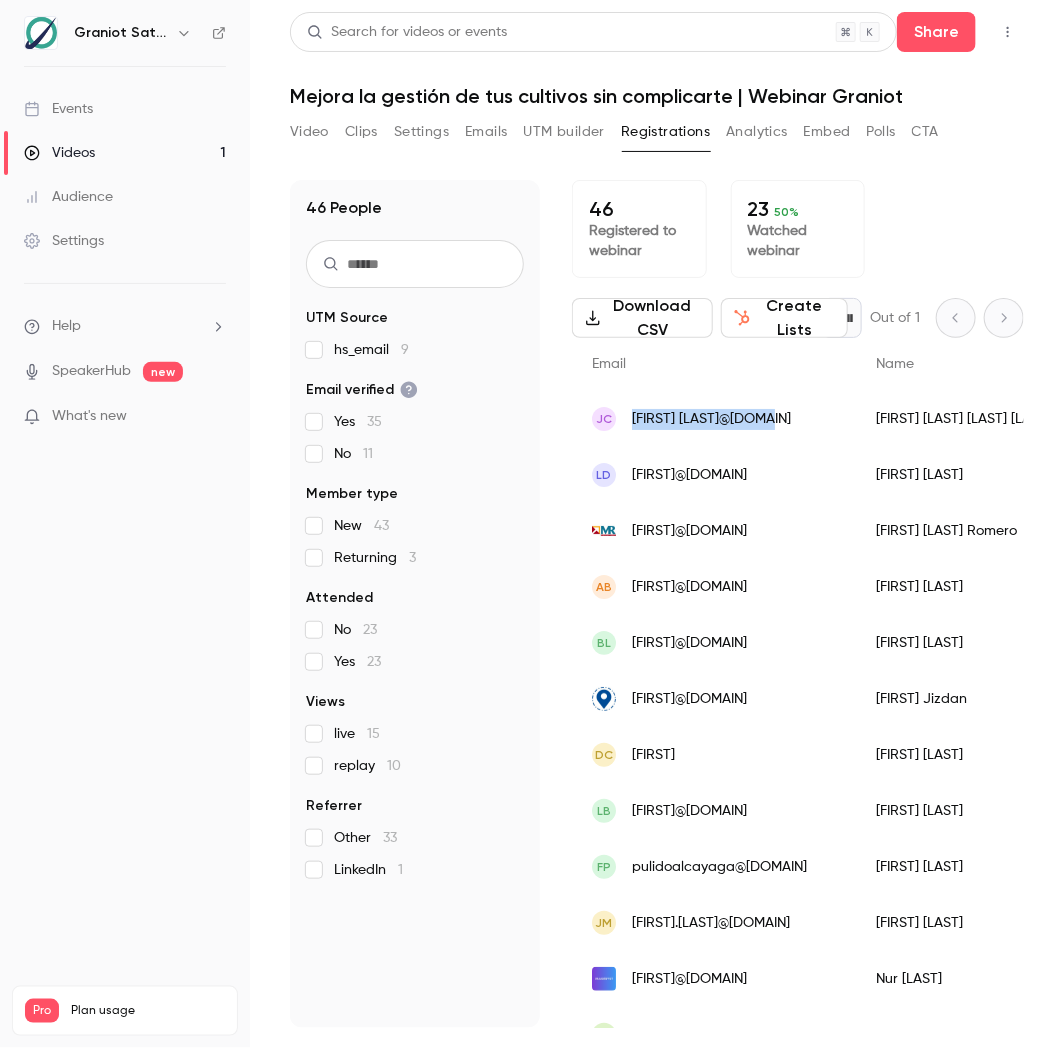 drag, startPoint x: 810, startPoint y: 422, endPoint x: 628, endPoint y: 420, distance: 182.01099 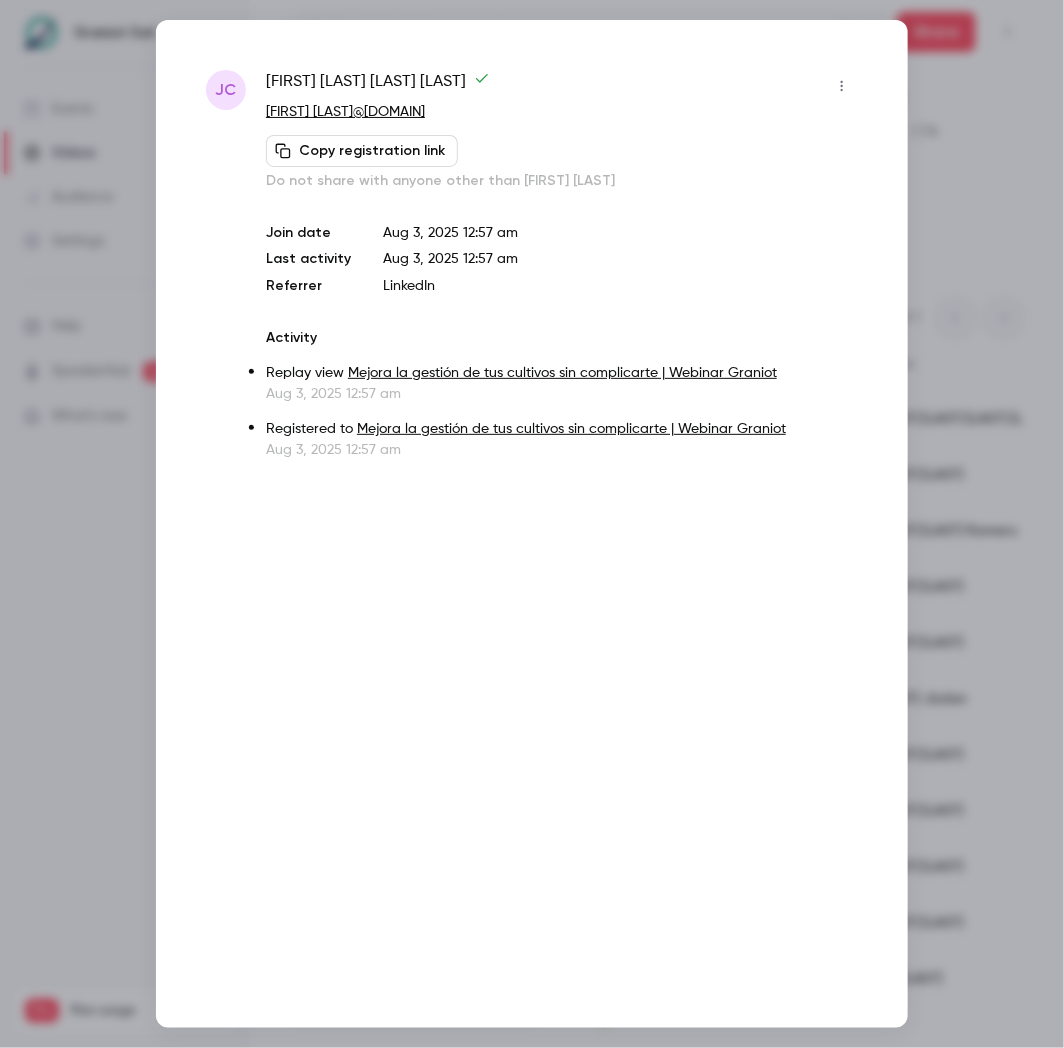 click at bounding box center [532, 524] 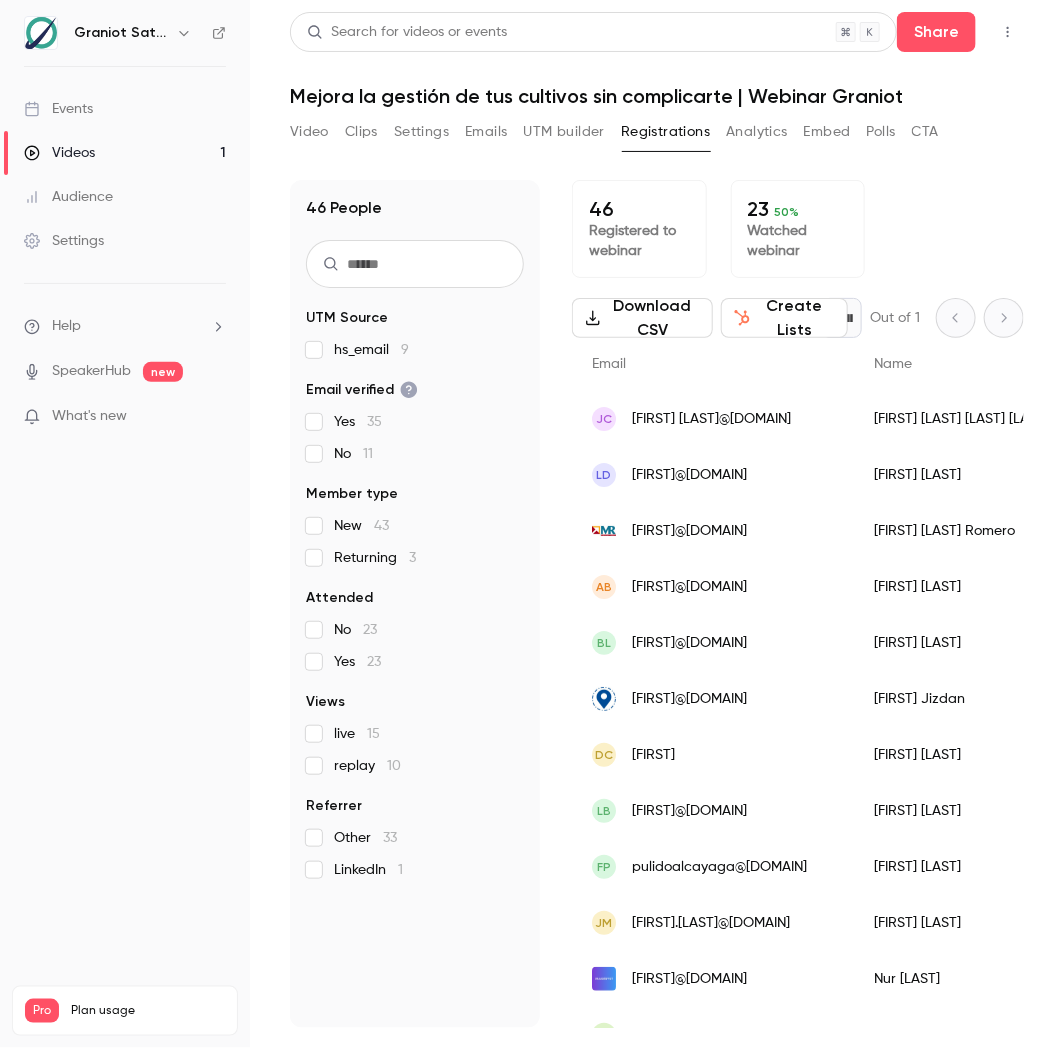 scroll, scrollTop: 0, scrollLeft: 0, axis: both 